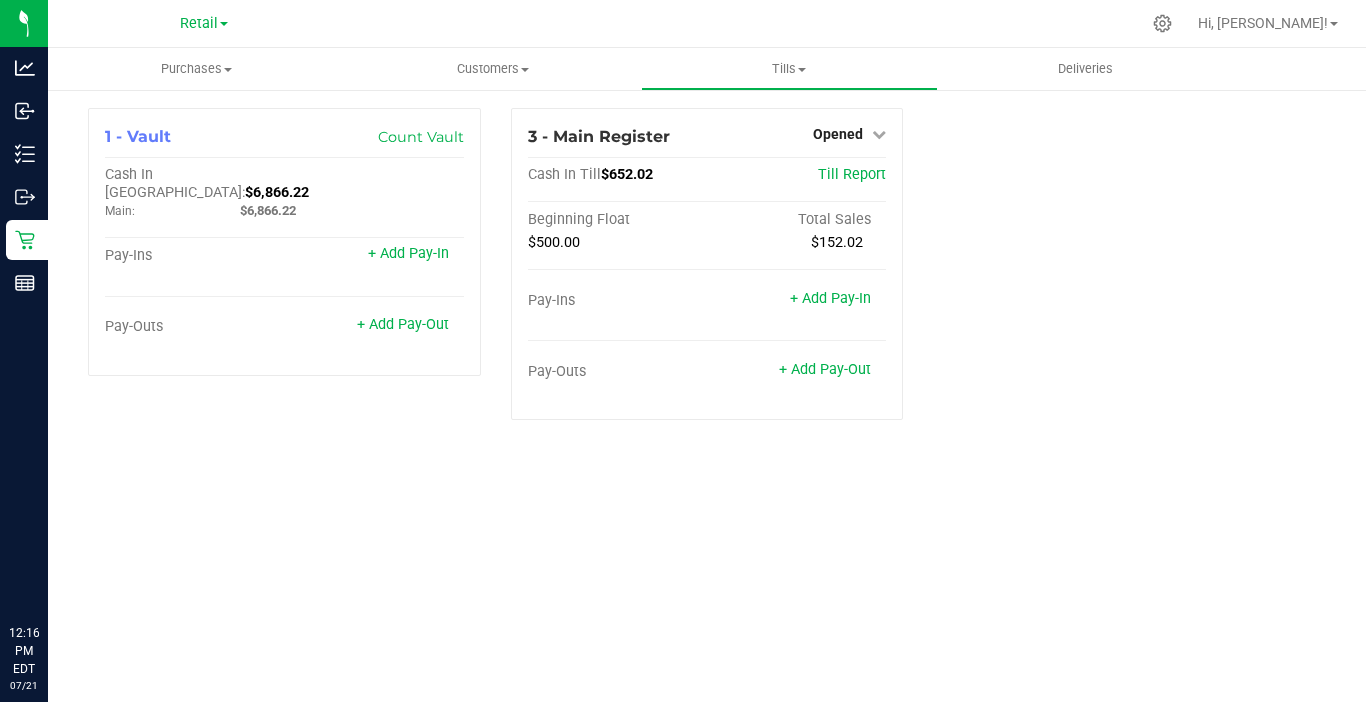 scroll, scrollTop: 0, scrollLeft: 0, axis: both 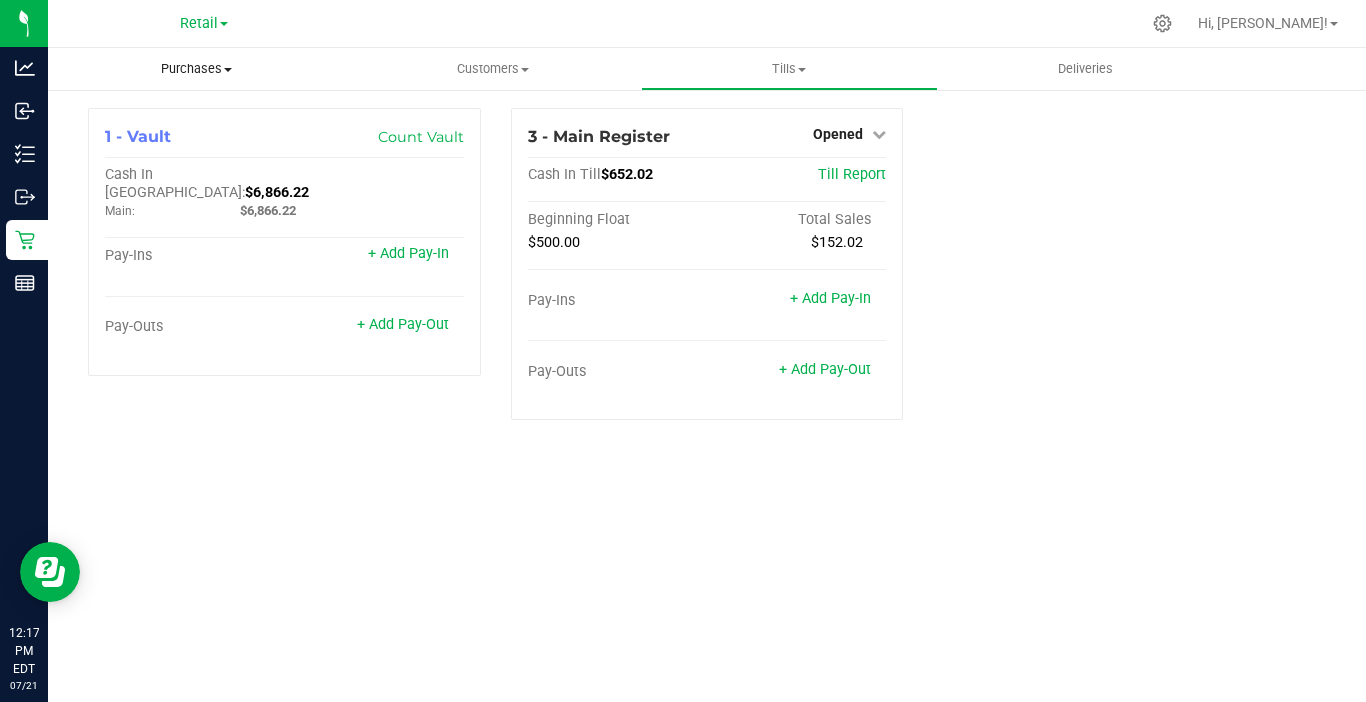 click on "Purchases" at bounding box center [196, 69] 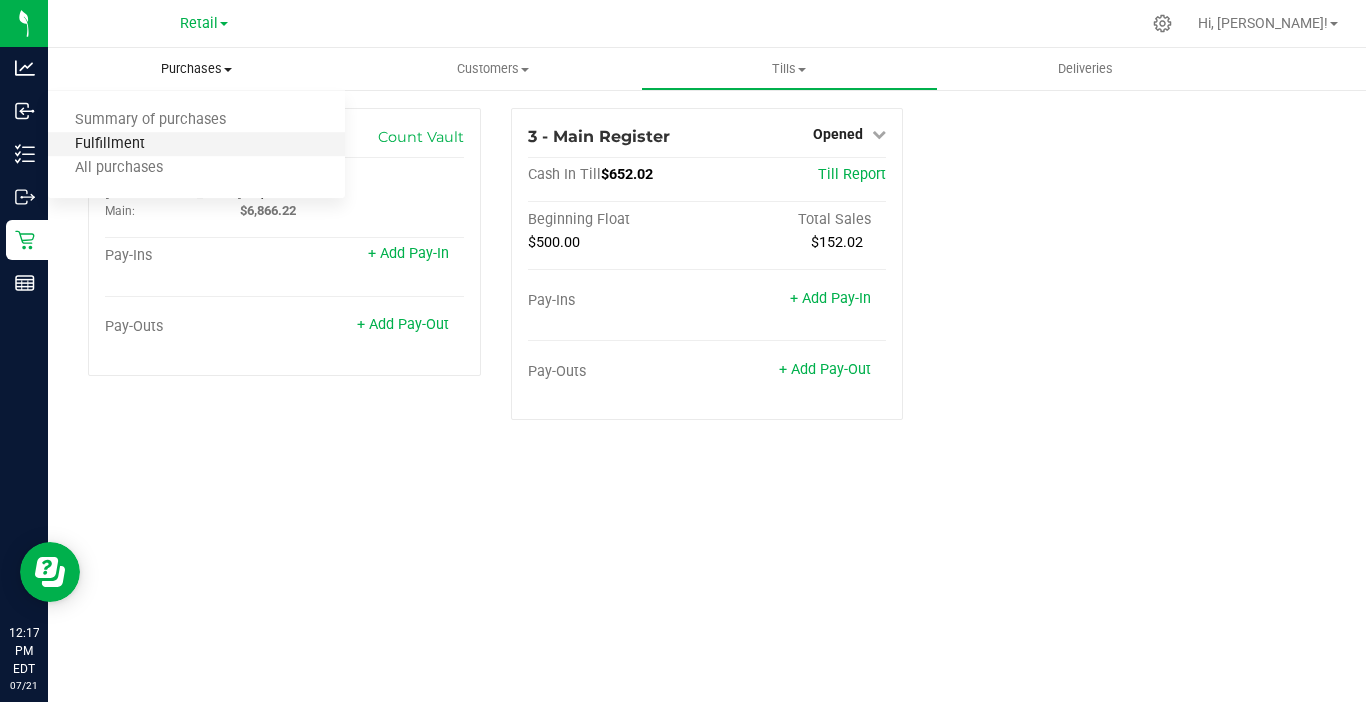 click on "Fulfillment" at bounding box center [110, 144] 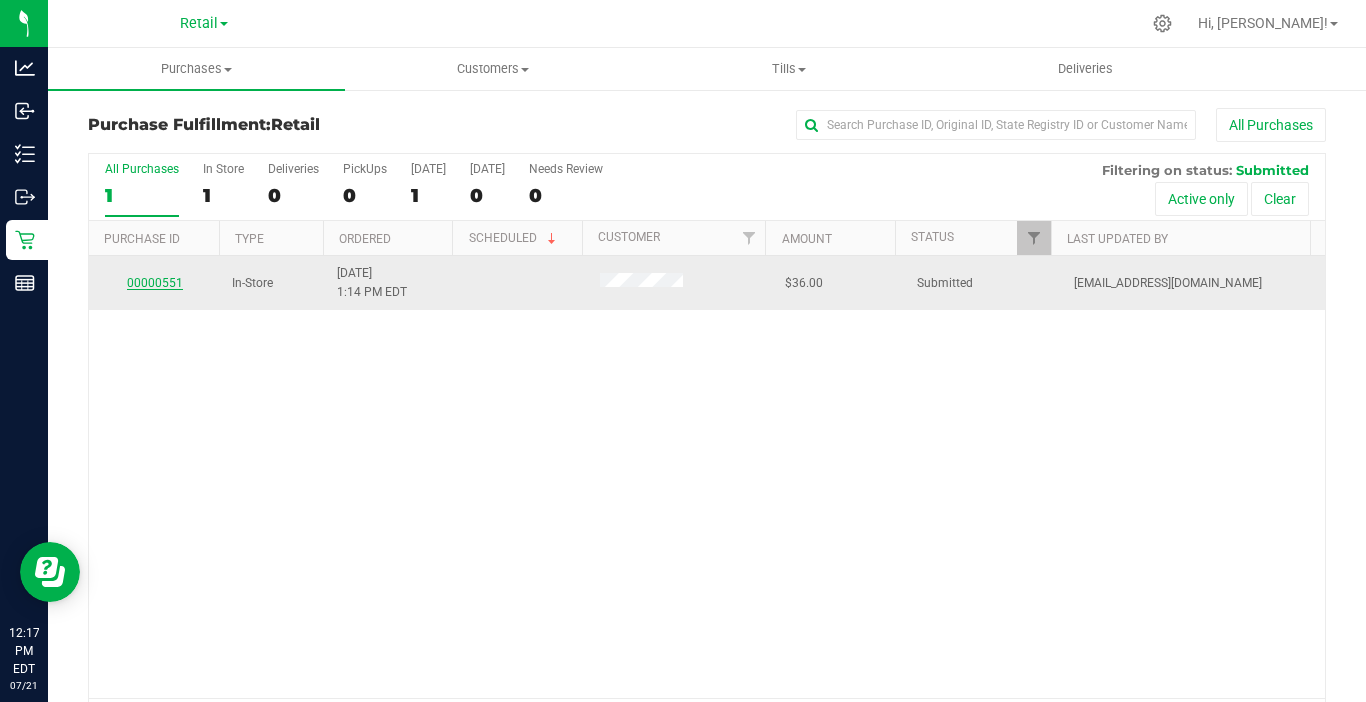 click on "00000551" at bounding box center [155, 283] 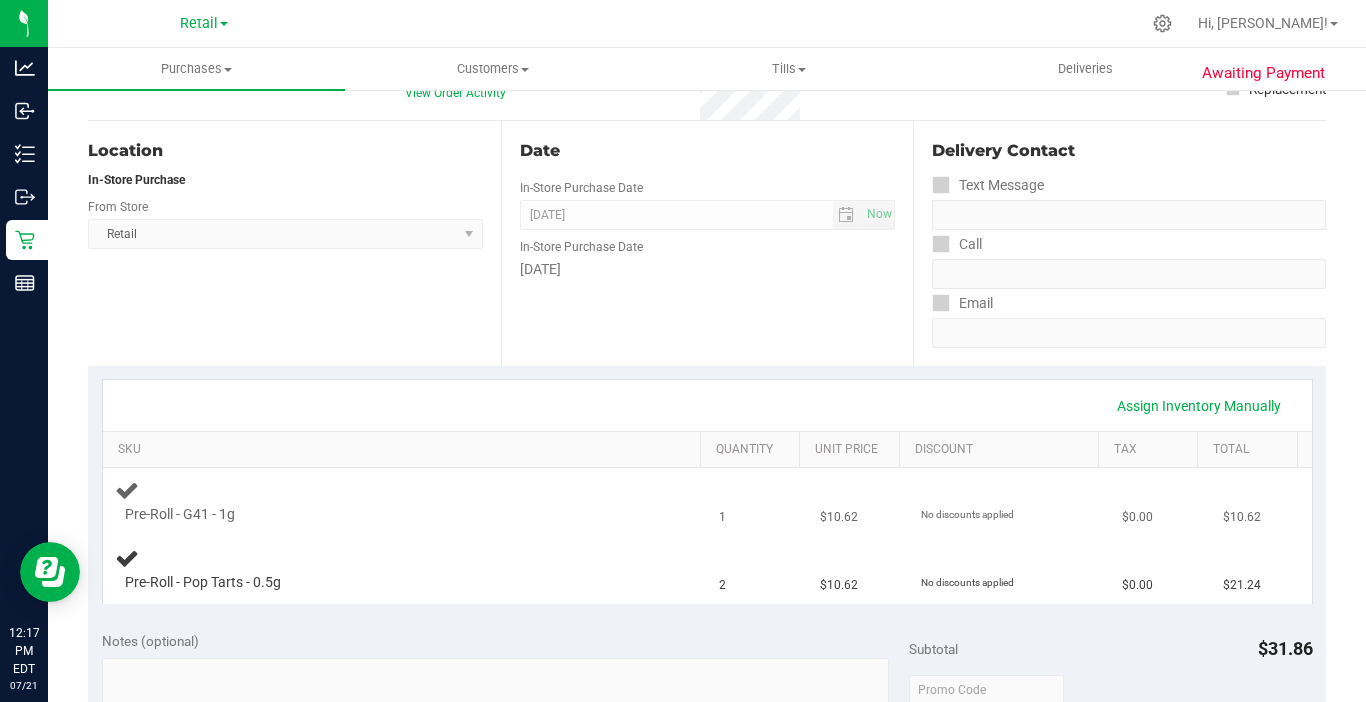 scroll, scrollTop: 200, scrollLeft: 0, axis: vertical 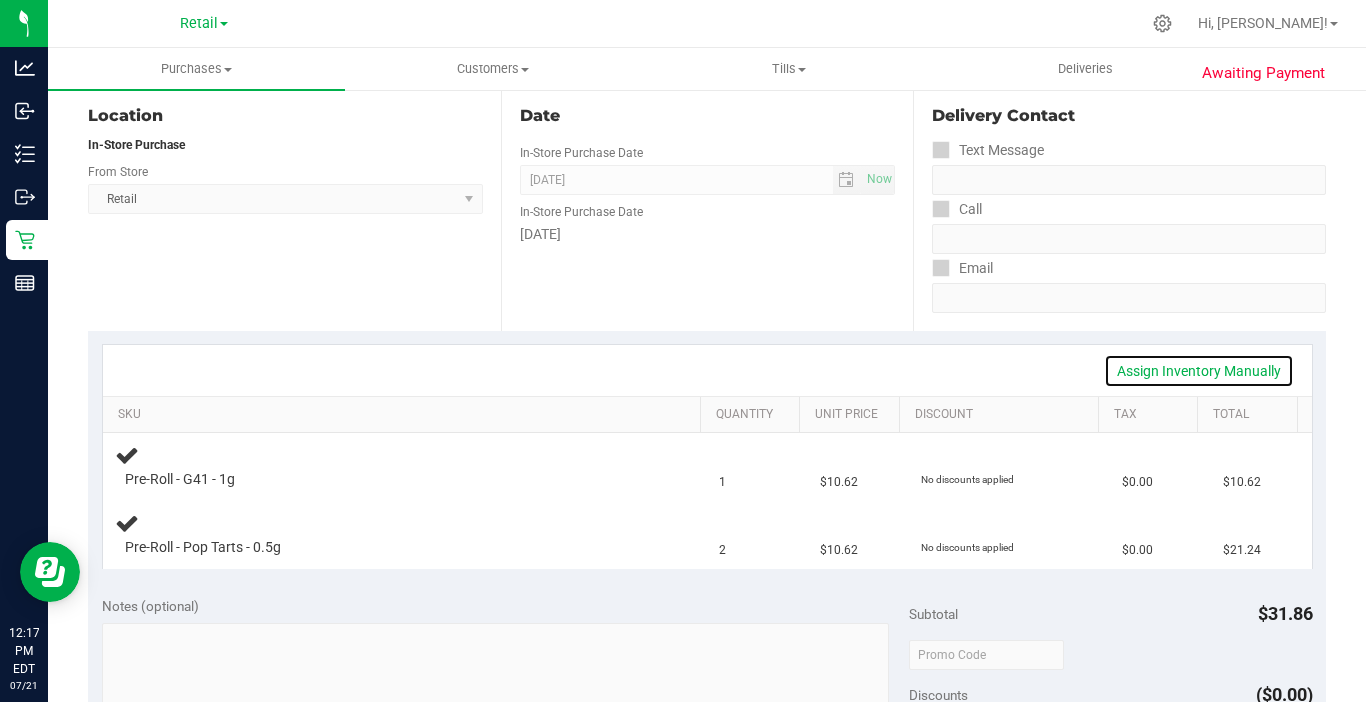 click on "Assign Inventory Manually" at bounding box center [1199, 371] 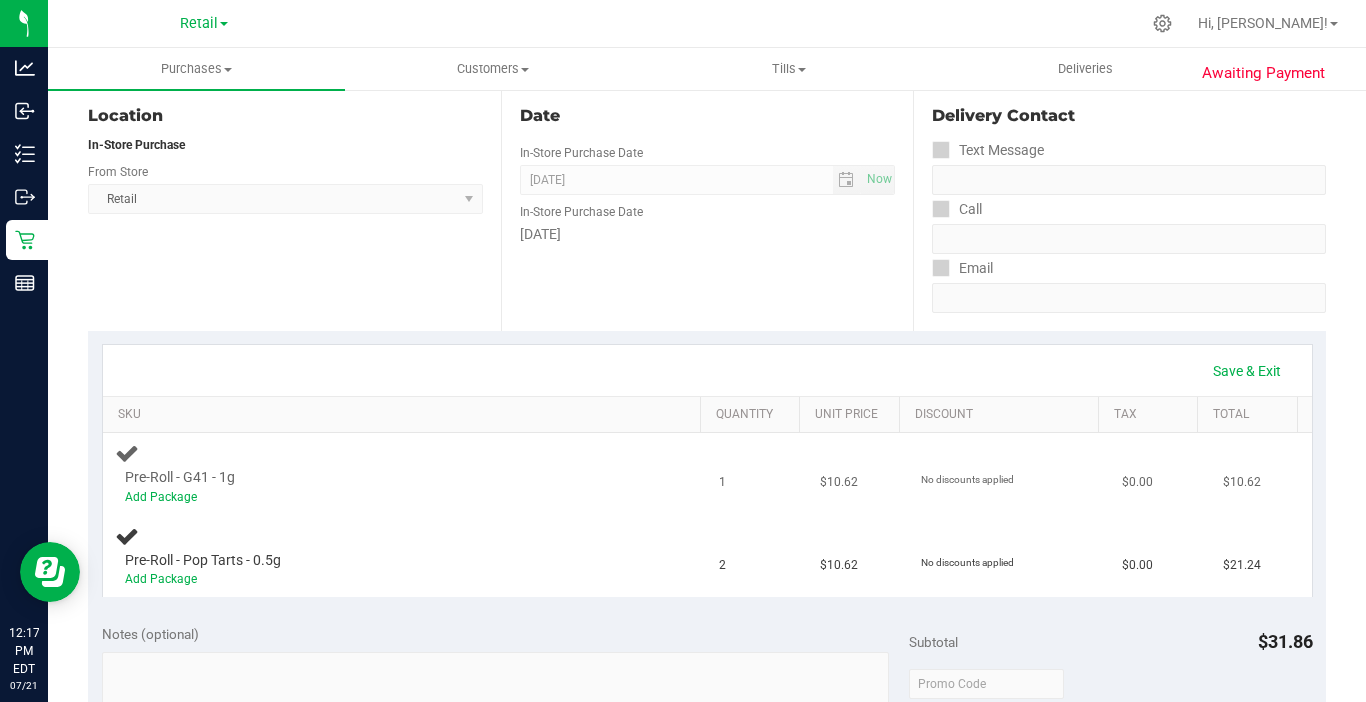 click on "Add Package" at bounding box center (386, 497) 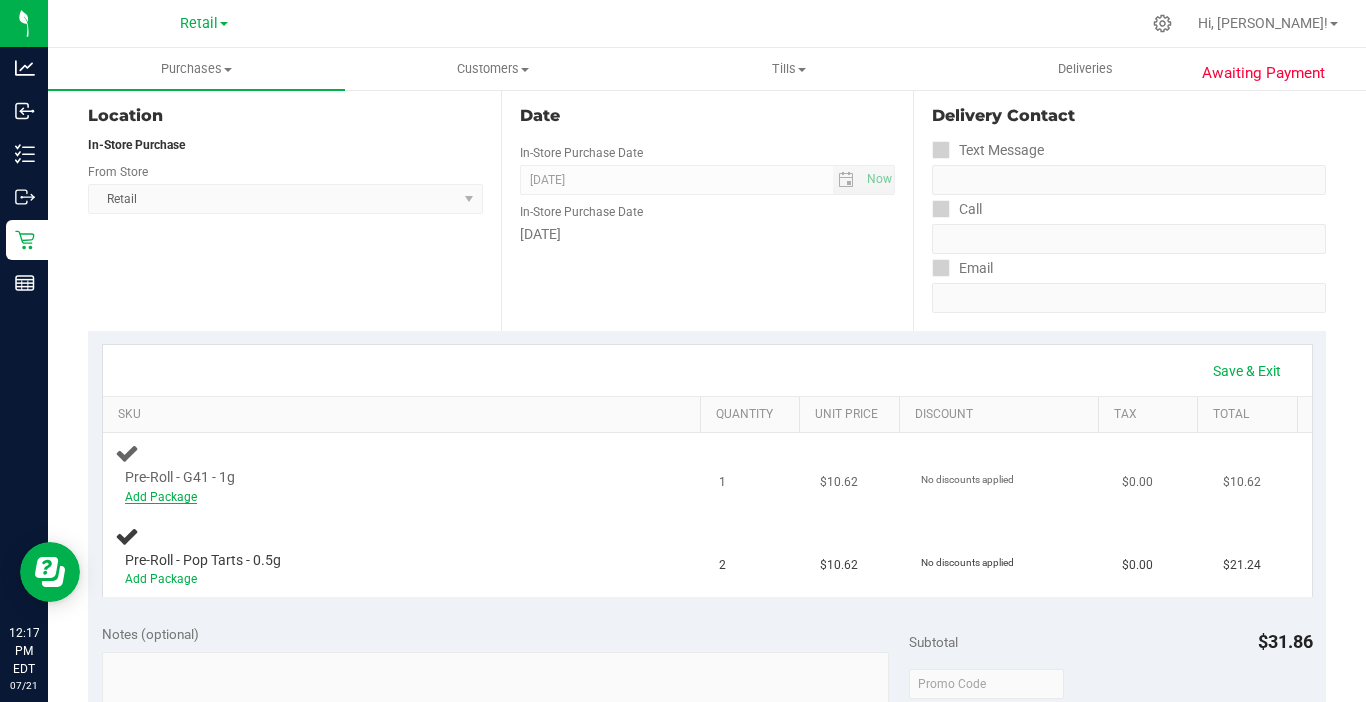 click on "Add Package" at bounding box center (161, 497) 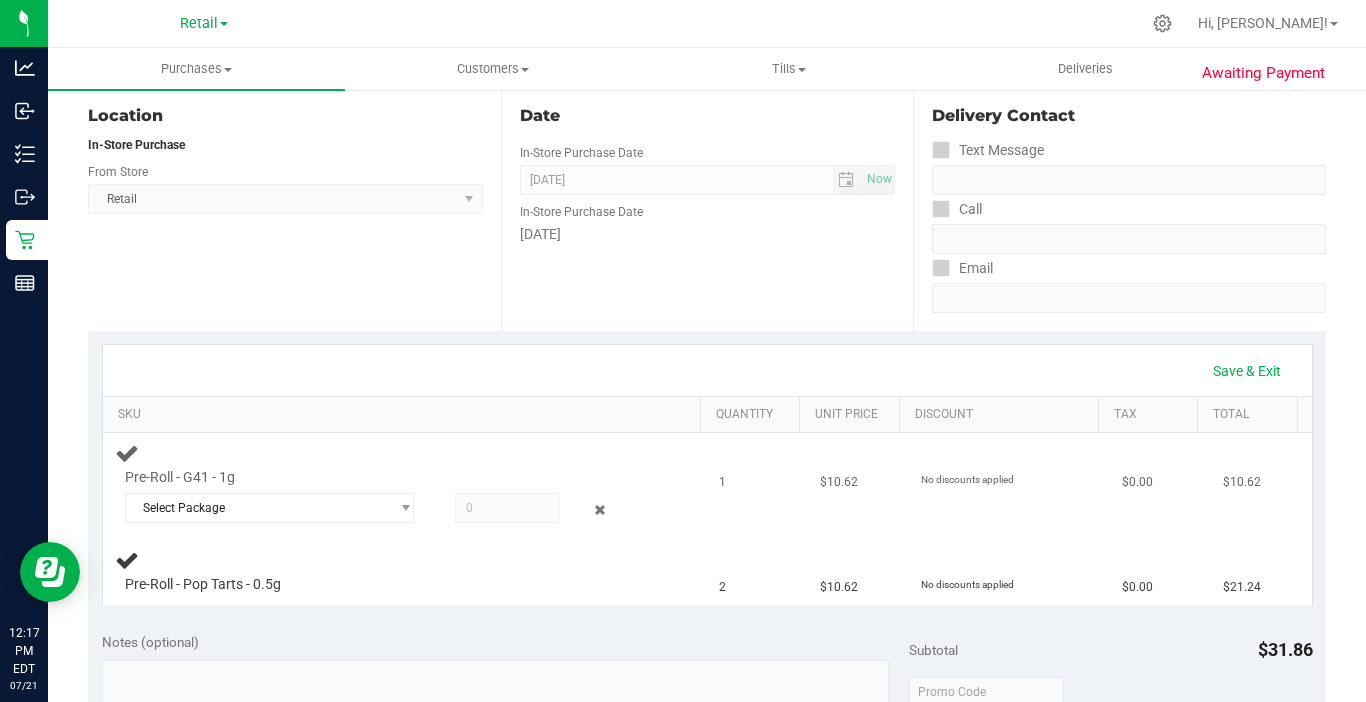 click on "Pre-Roll - G41 - 1g" at bounding box center [180, 477] 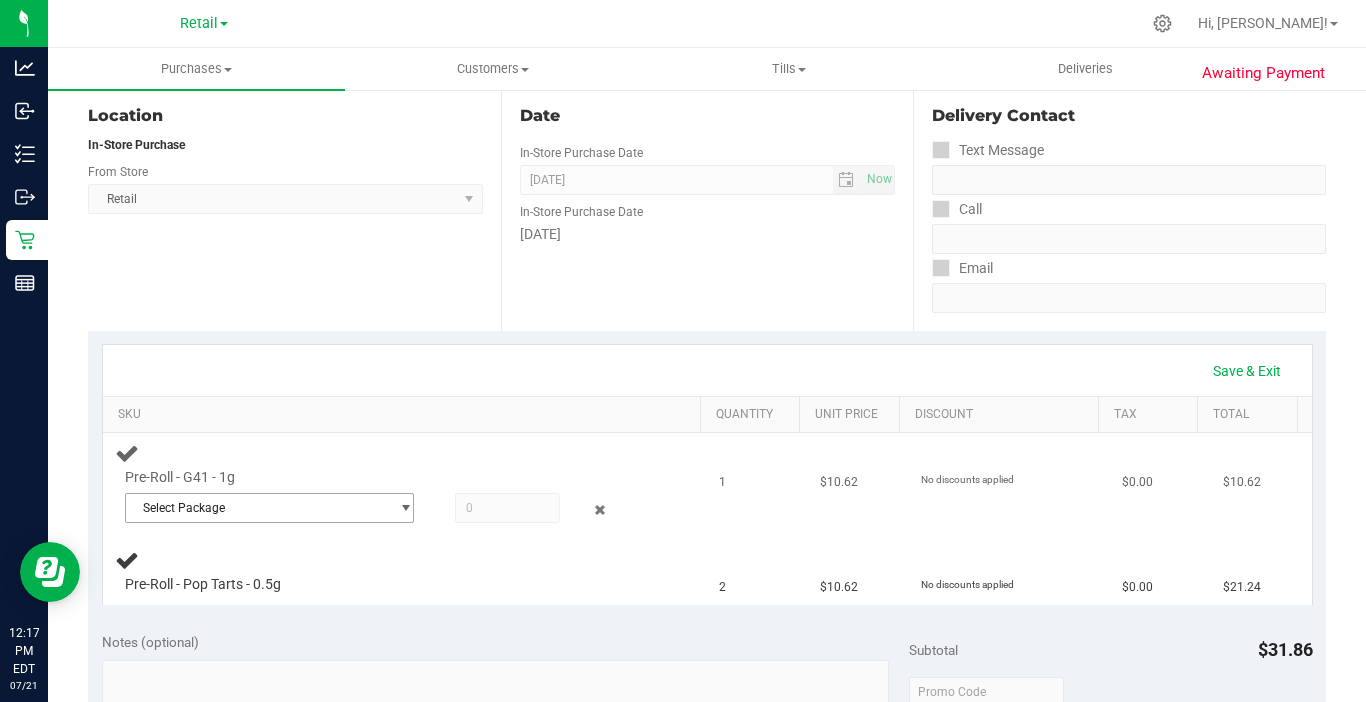 click on "Select Package" at bounding box center [257, 508] 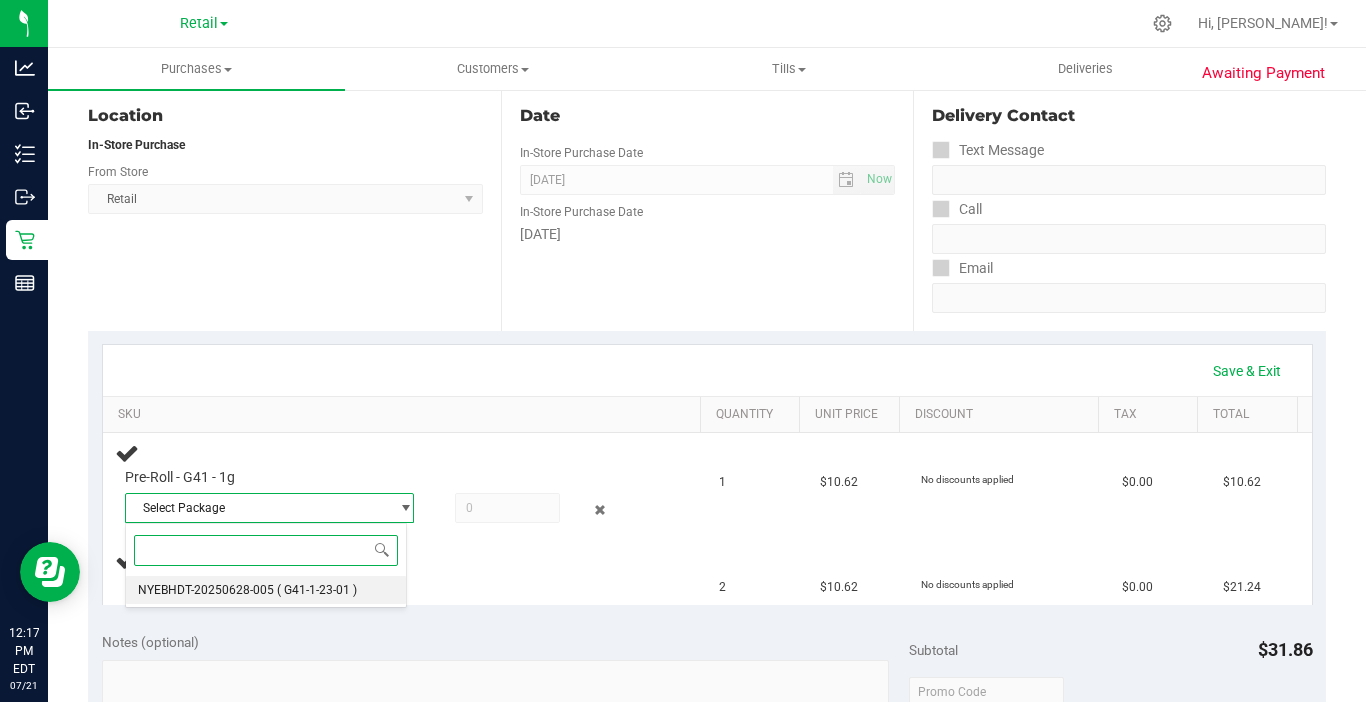 click on "NYEBHDT-20250628-005" at bounding box center [206, 590] 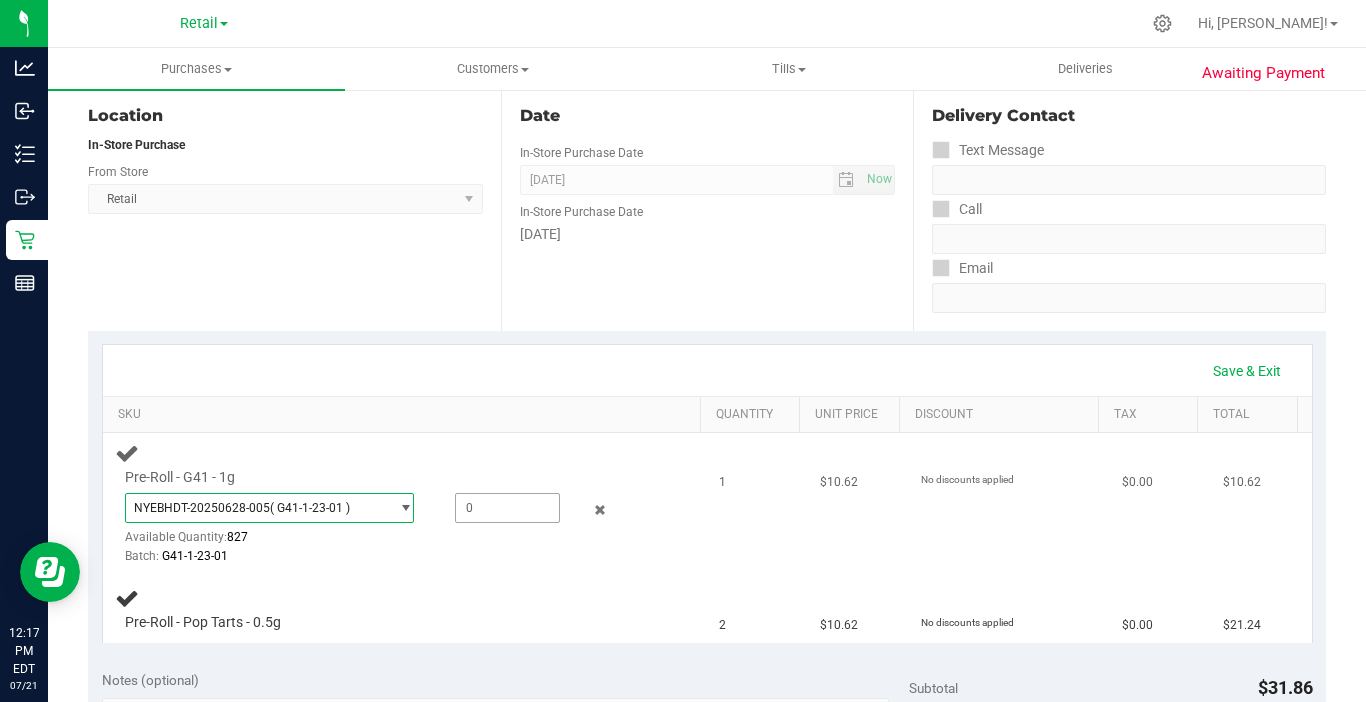 click at bounding box center (507, 508) 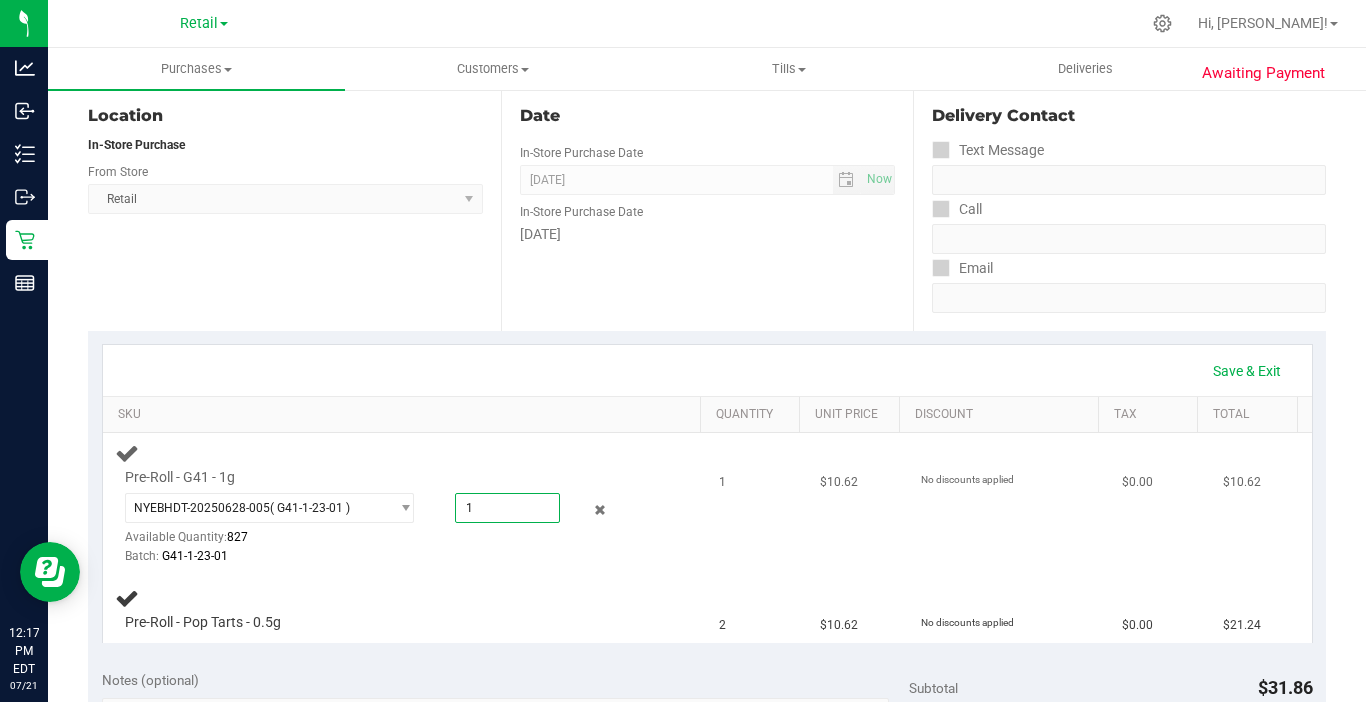 type on "1" 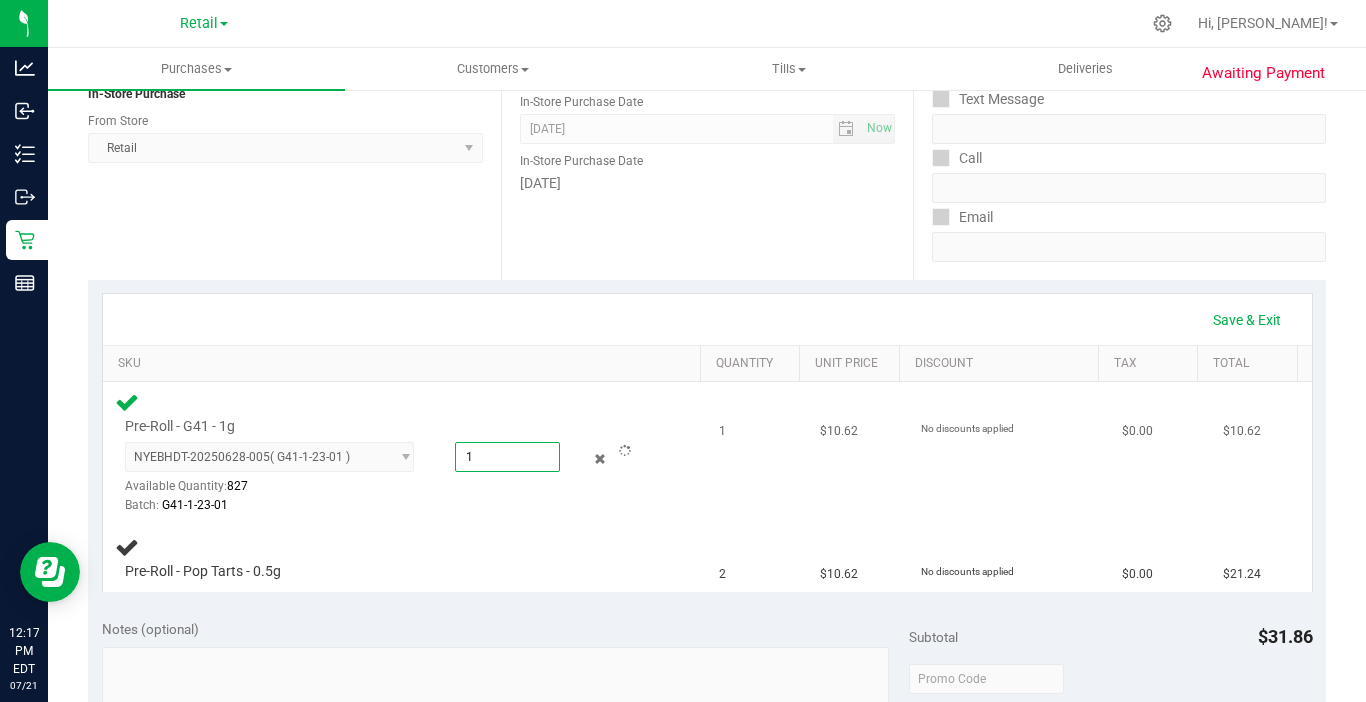 scroll, scrollTop: 300, scrollLeft: 0, axis: vertical 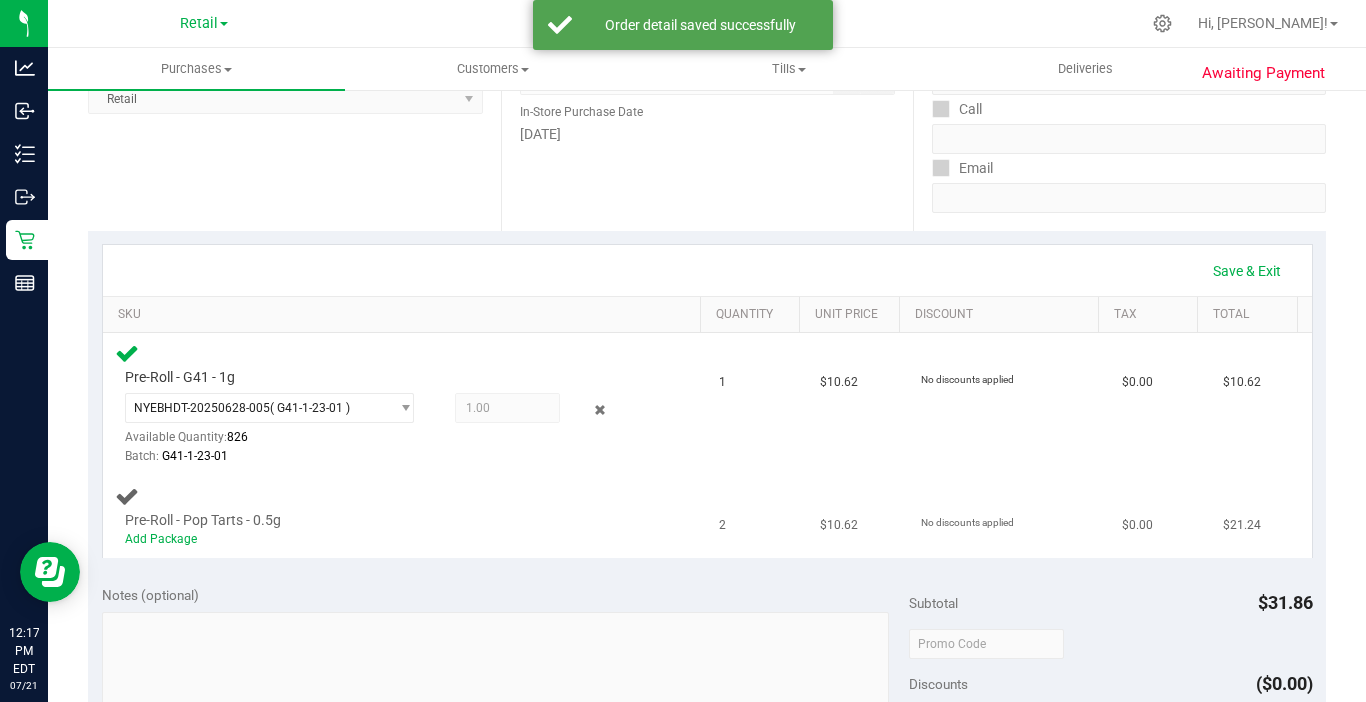 click on "Pre-Roll - Pop Tarts - 0.5g" at bounding box center [203, 520] 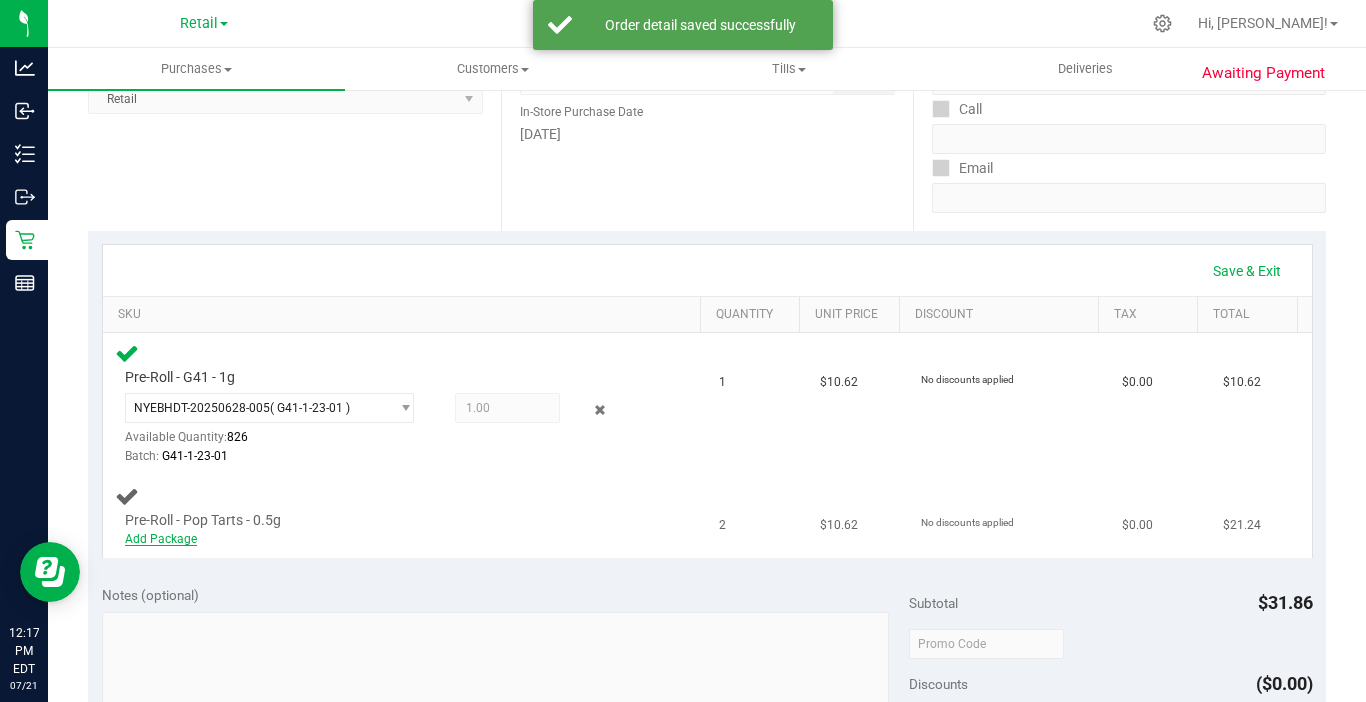 click on "Add Package" at bounding box center [161, 539] 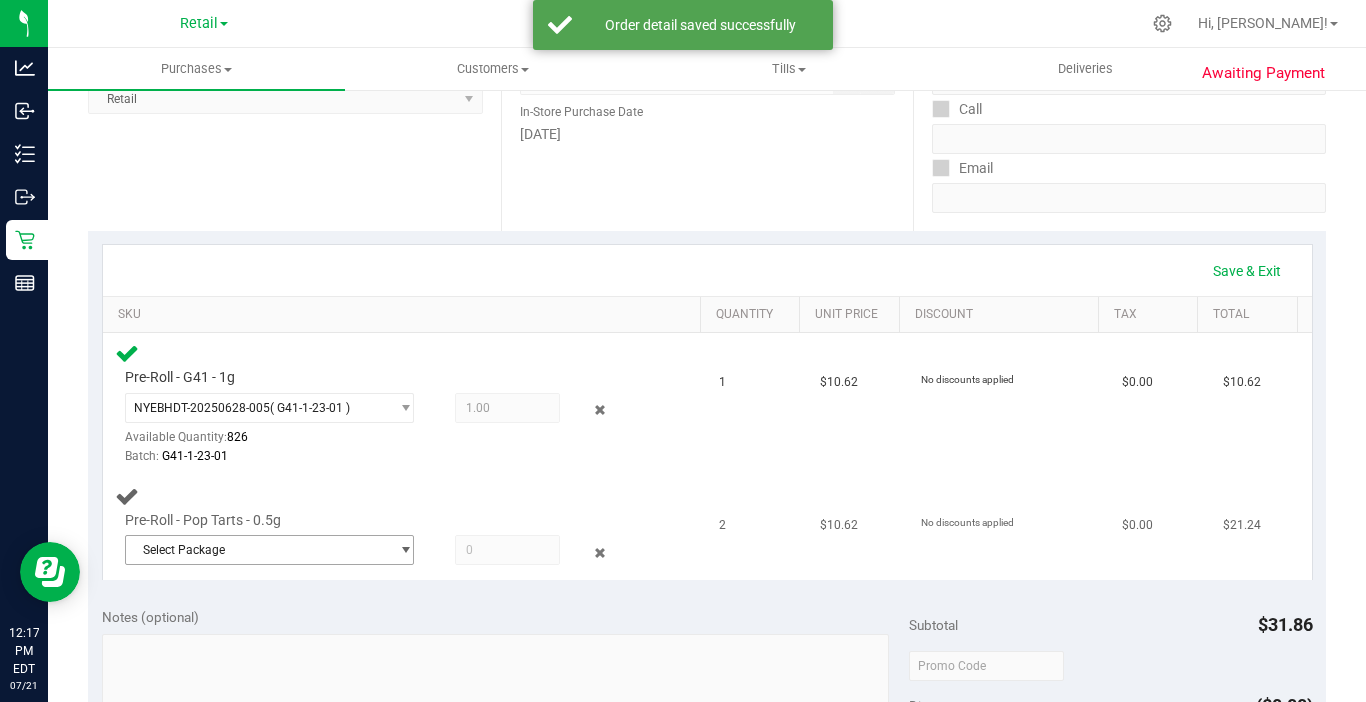 click on "Select Package" at bounding box center [257, 550] 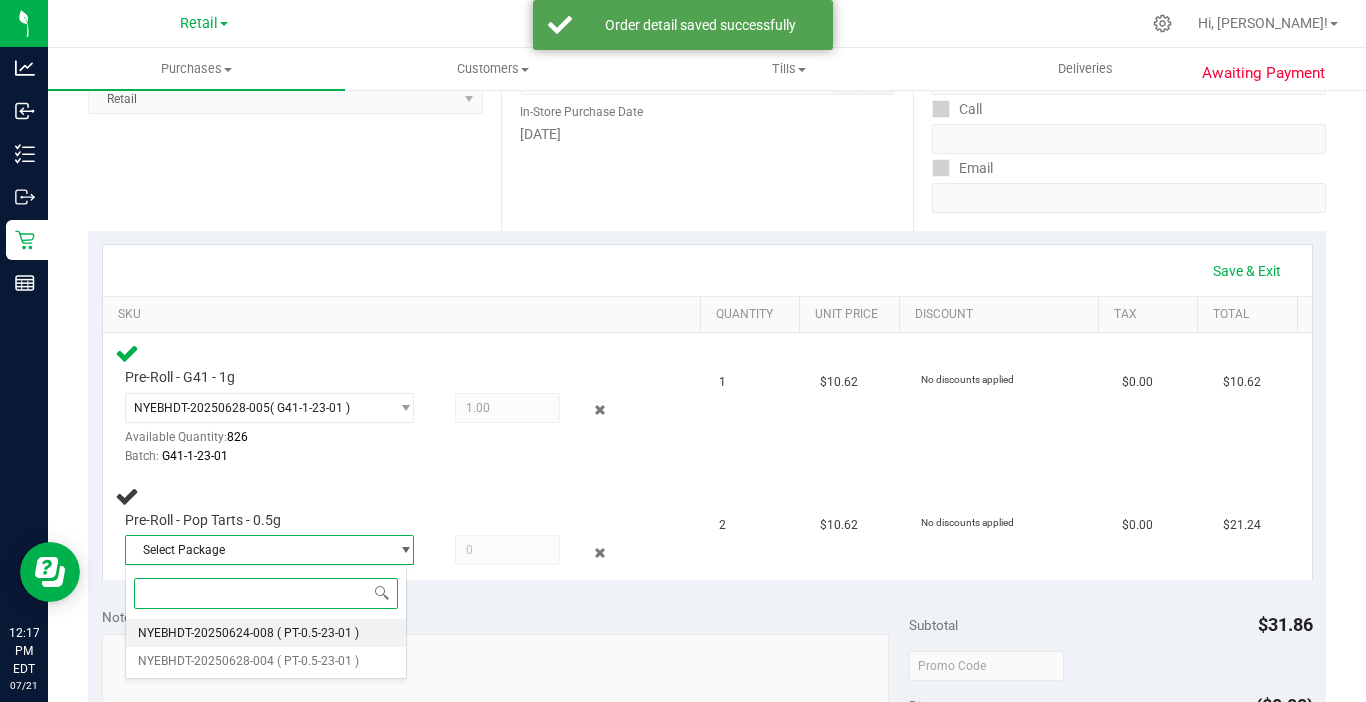 drag, startPoint x: 182, startPoint y: 631, endPoint x: 275, endPoint y: 609, distance: 95.566734 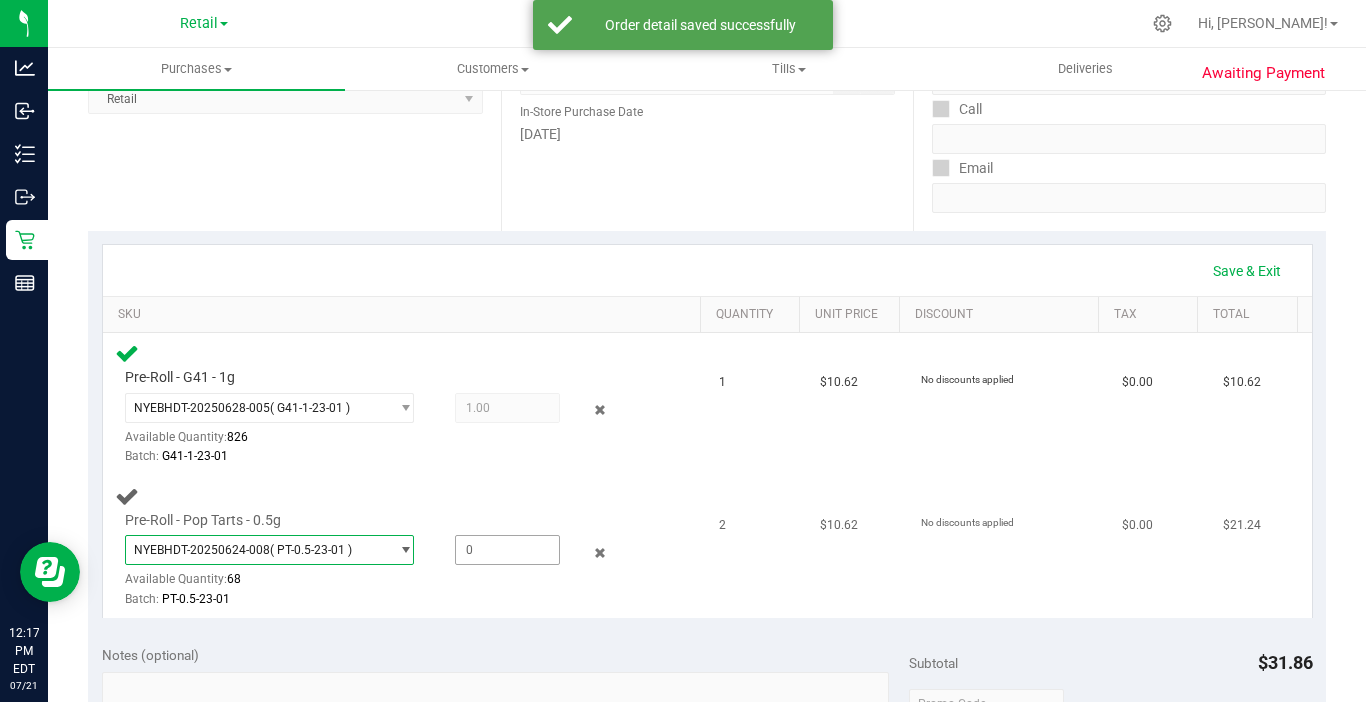 click at bounding box center [507, 550] 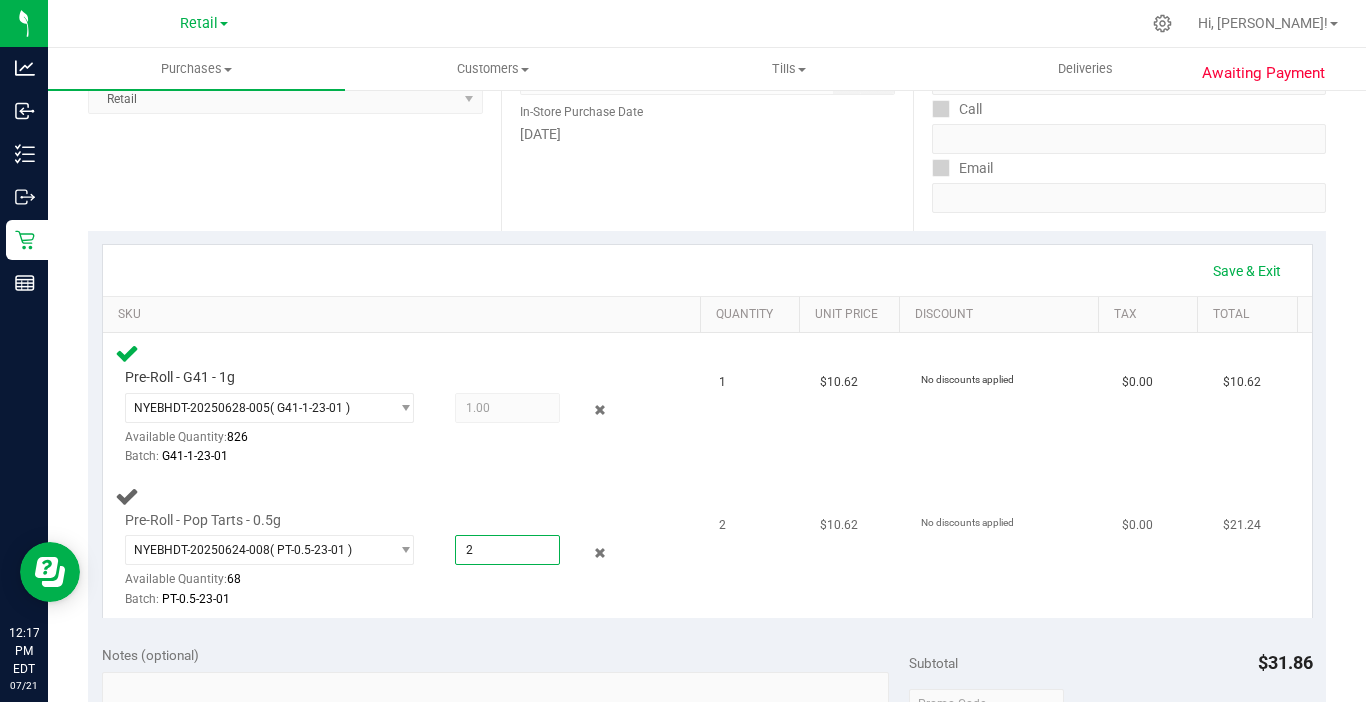 type on "2" 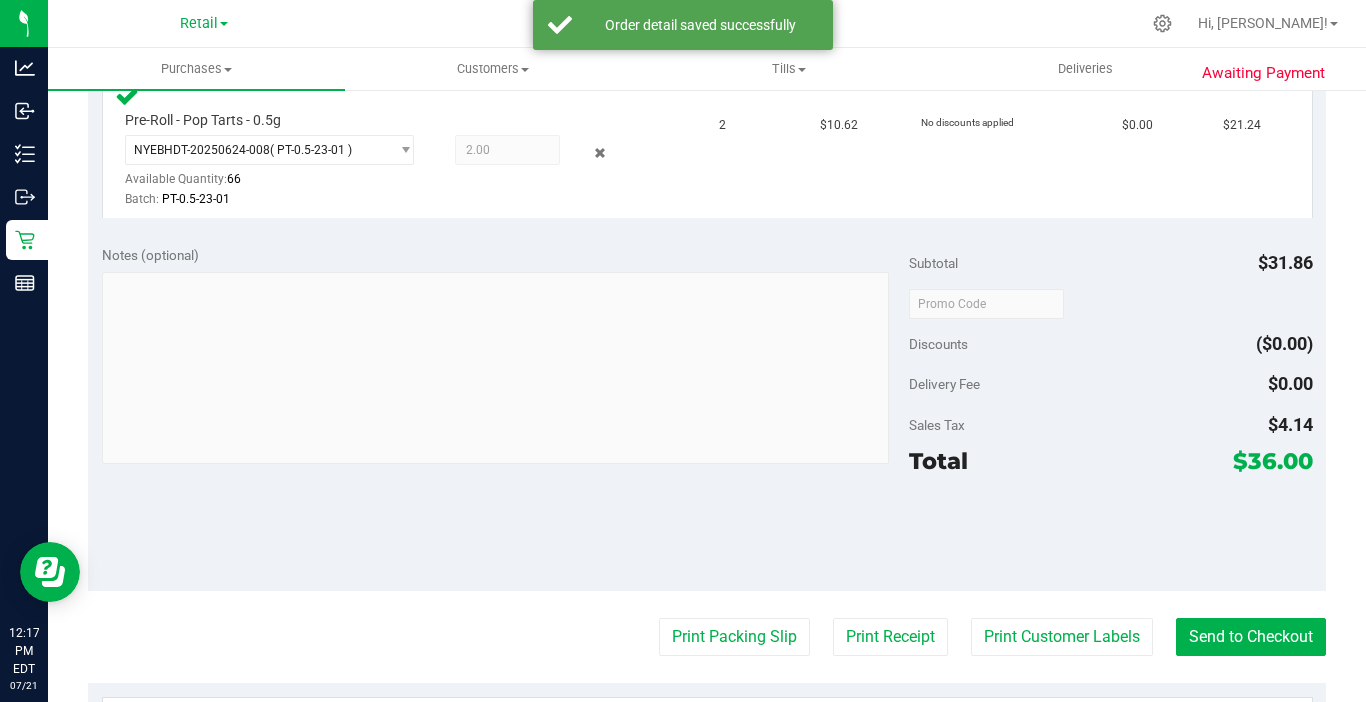 scroll, scrollTop: 800, scrollLeft: 0, axis: vertical 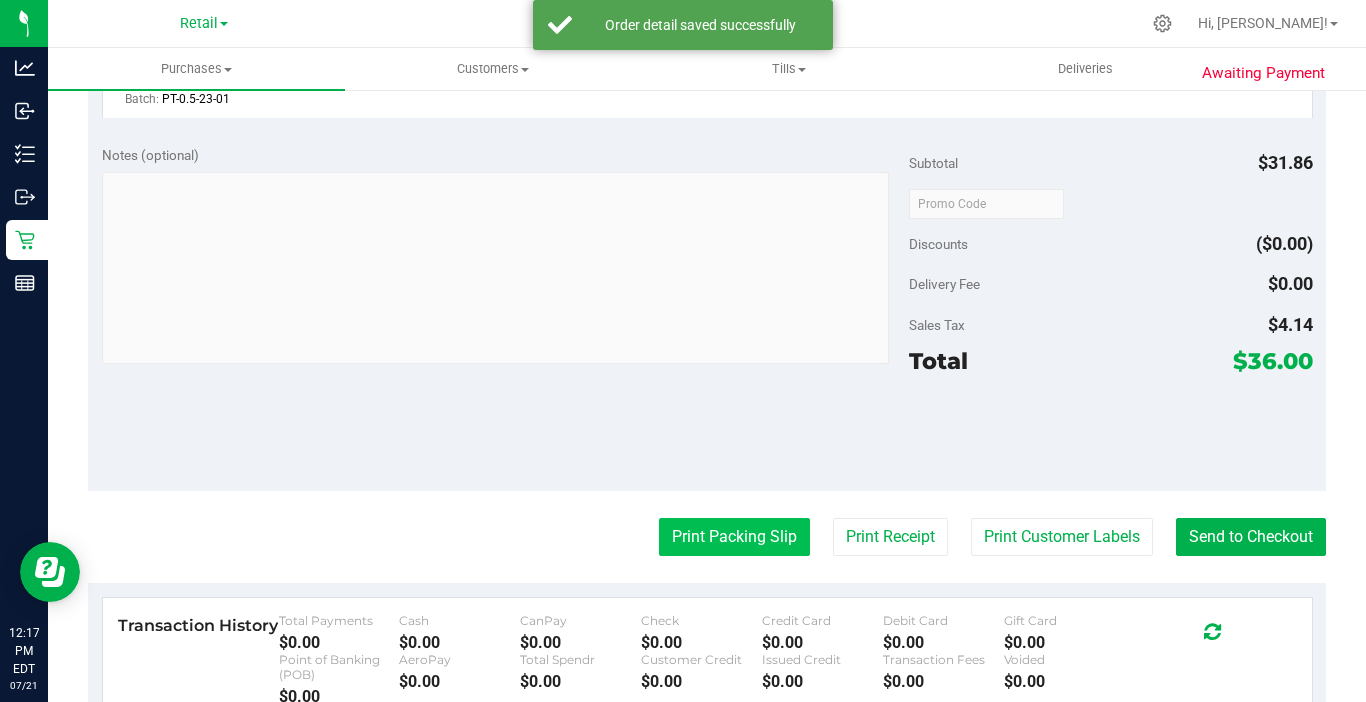 click on "Print Packing Slip" at bounding box center [734, 537] 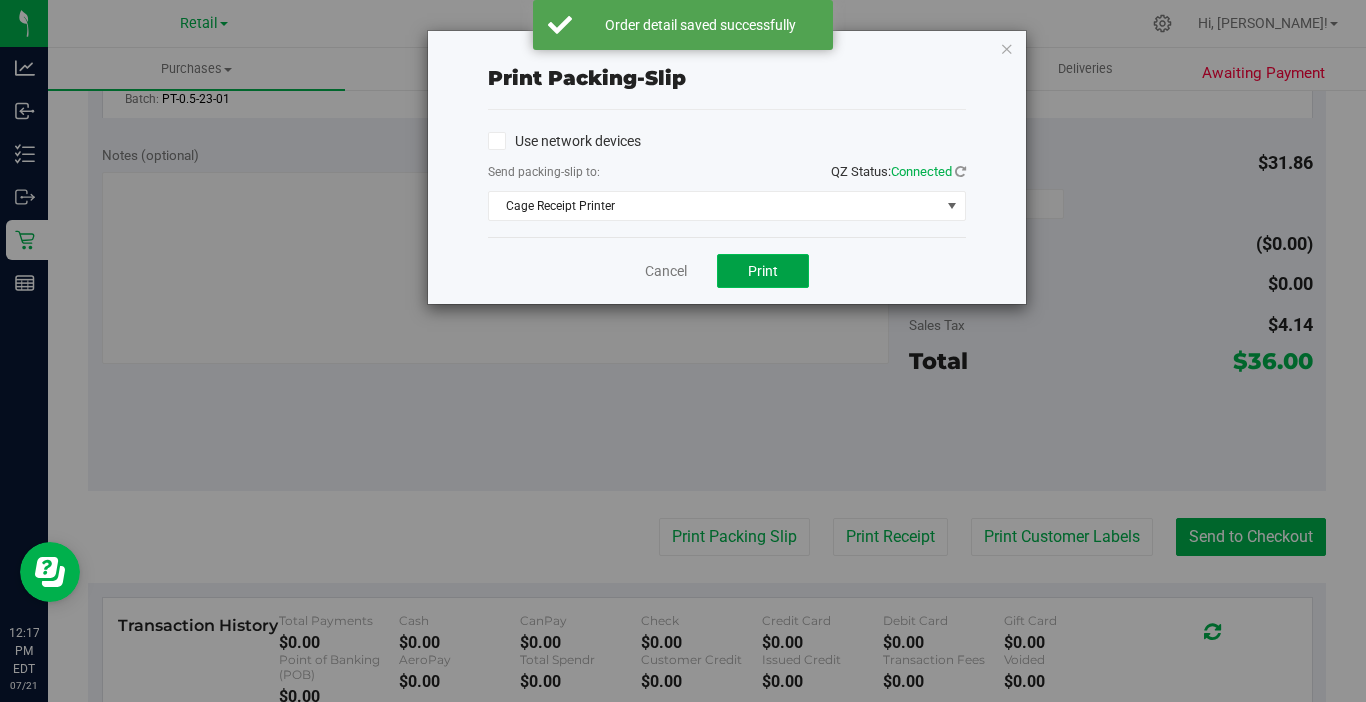 click on "Print" at bounding box center (763, 271) 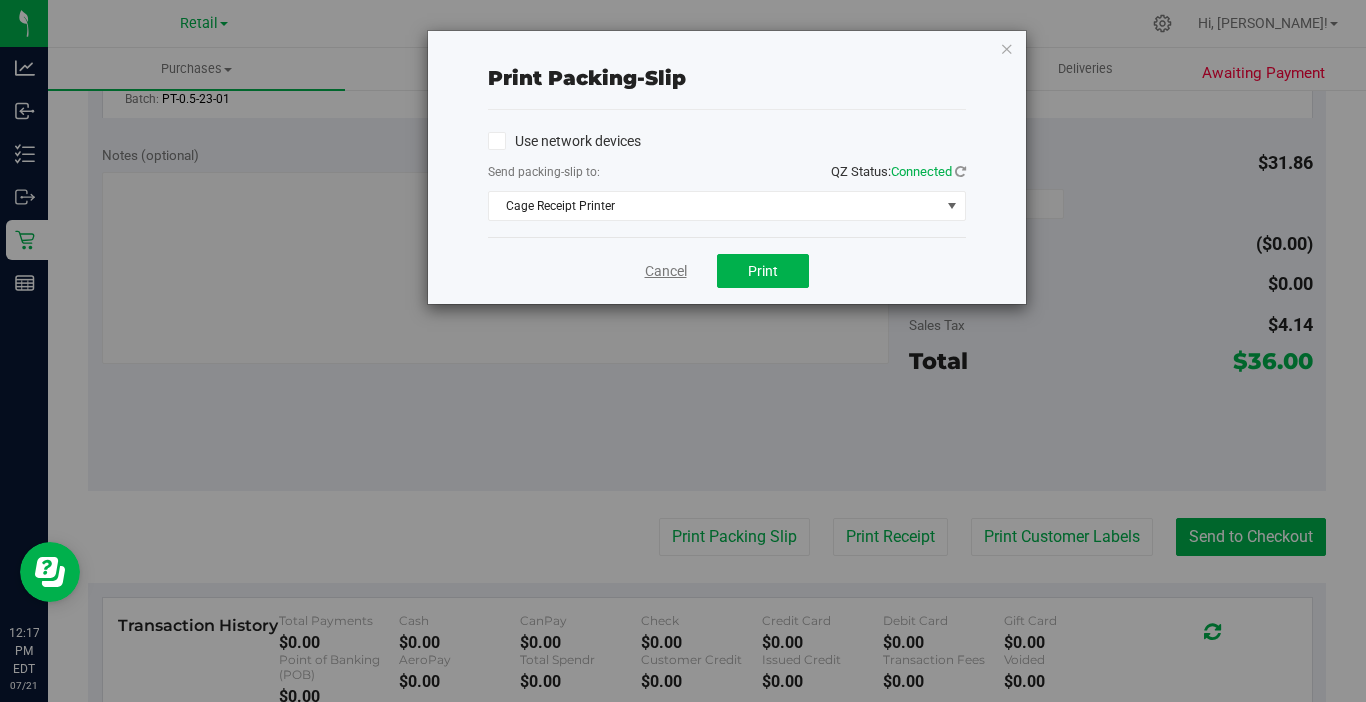 click on "Cancel" at bounding box center [666, 271] 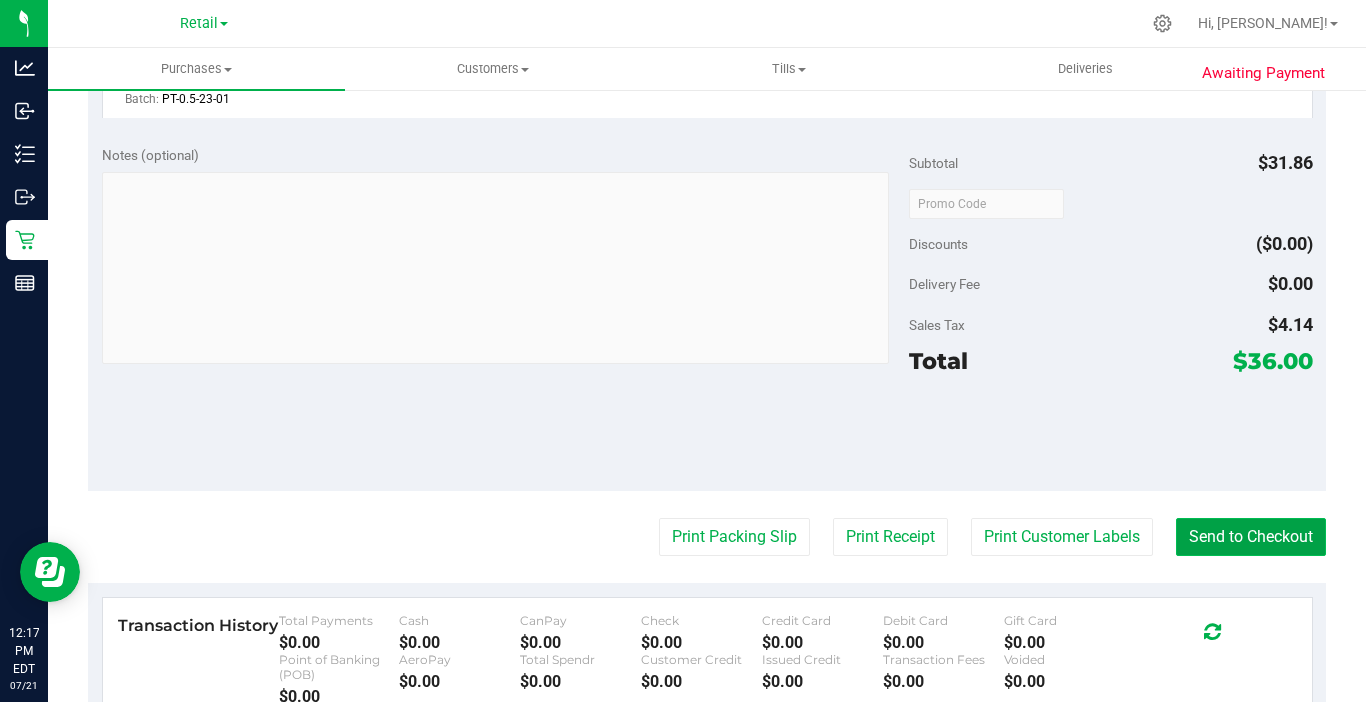 click on "Send to Checkout" at bounding box center (1251, 537) 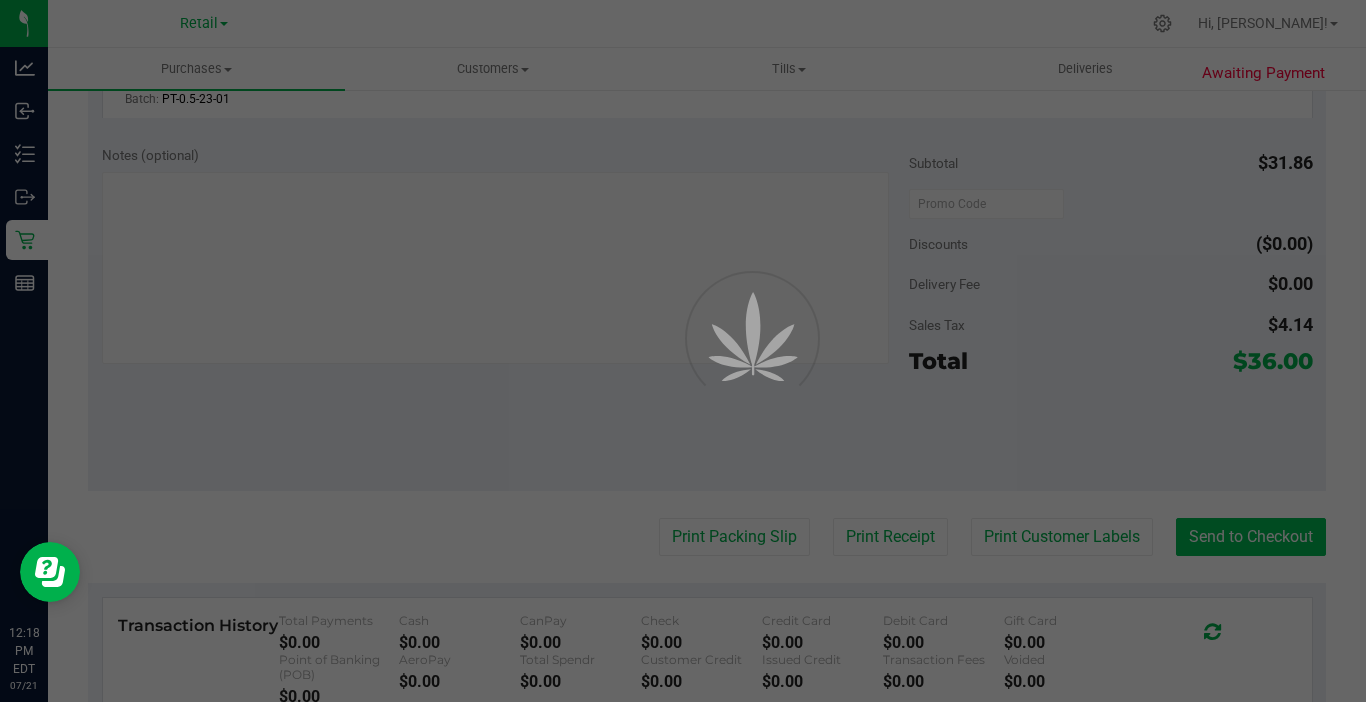 scroll, scrollTop: 0, scrollLeft: 0, axis: both 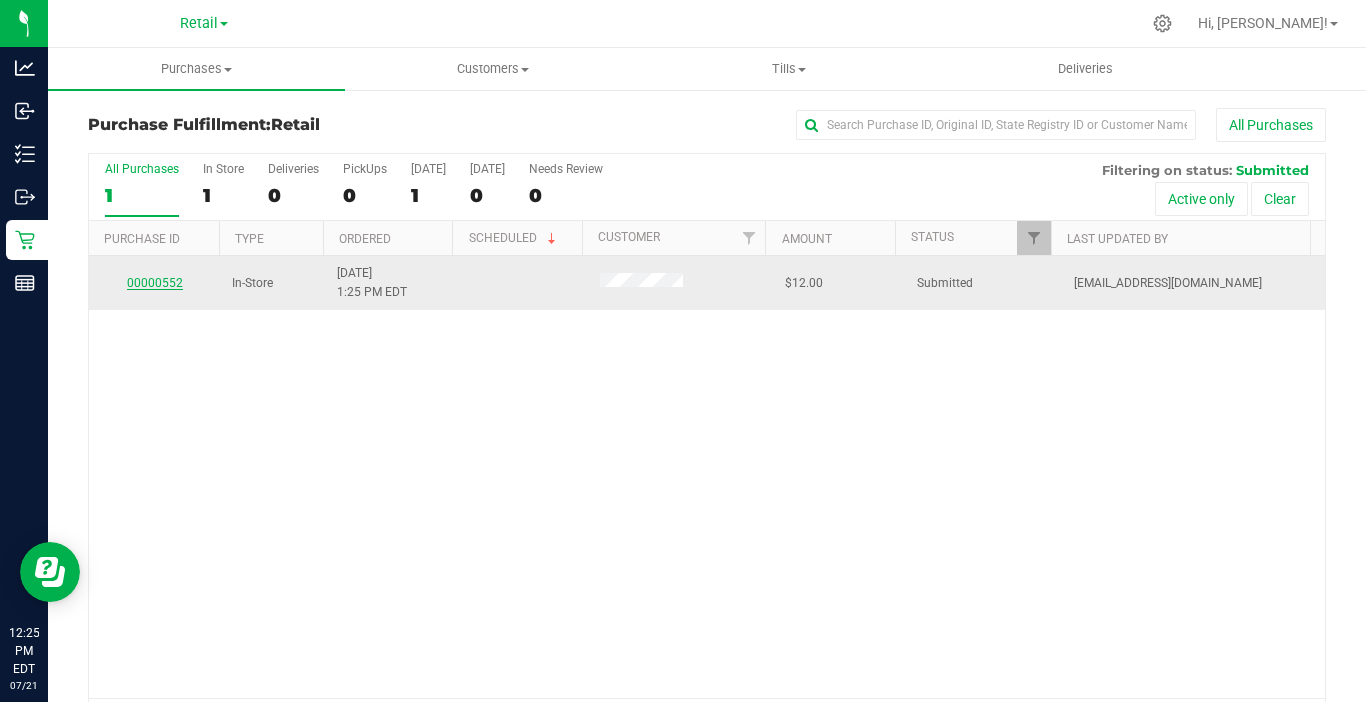 click on "00000552" at bounding box center [155, 283] 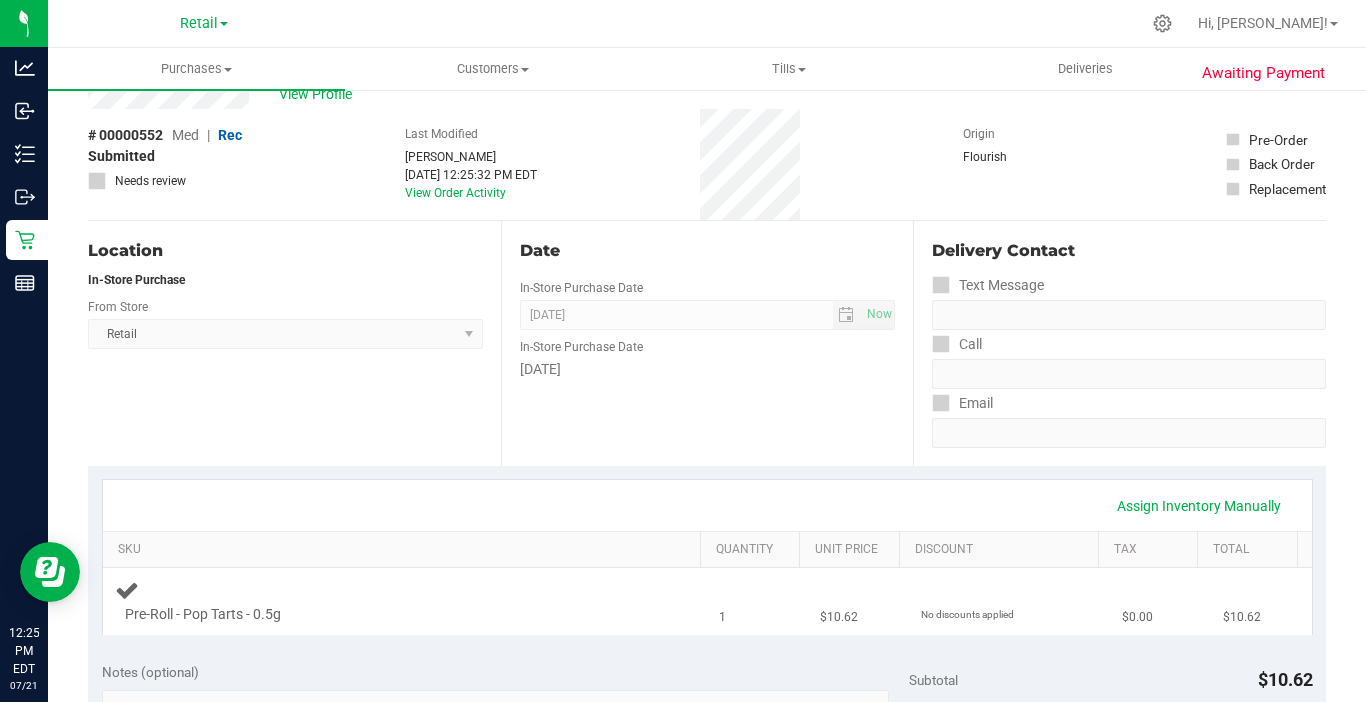 scroll, scrollTop: 100, scrollLeft: 0, axis: vertical 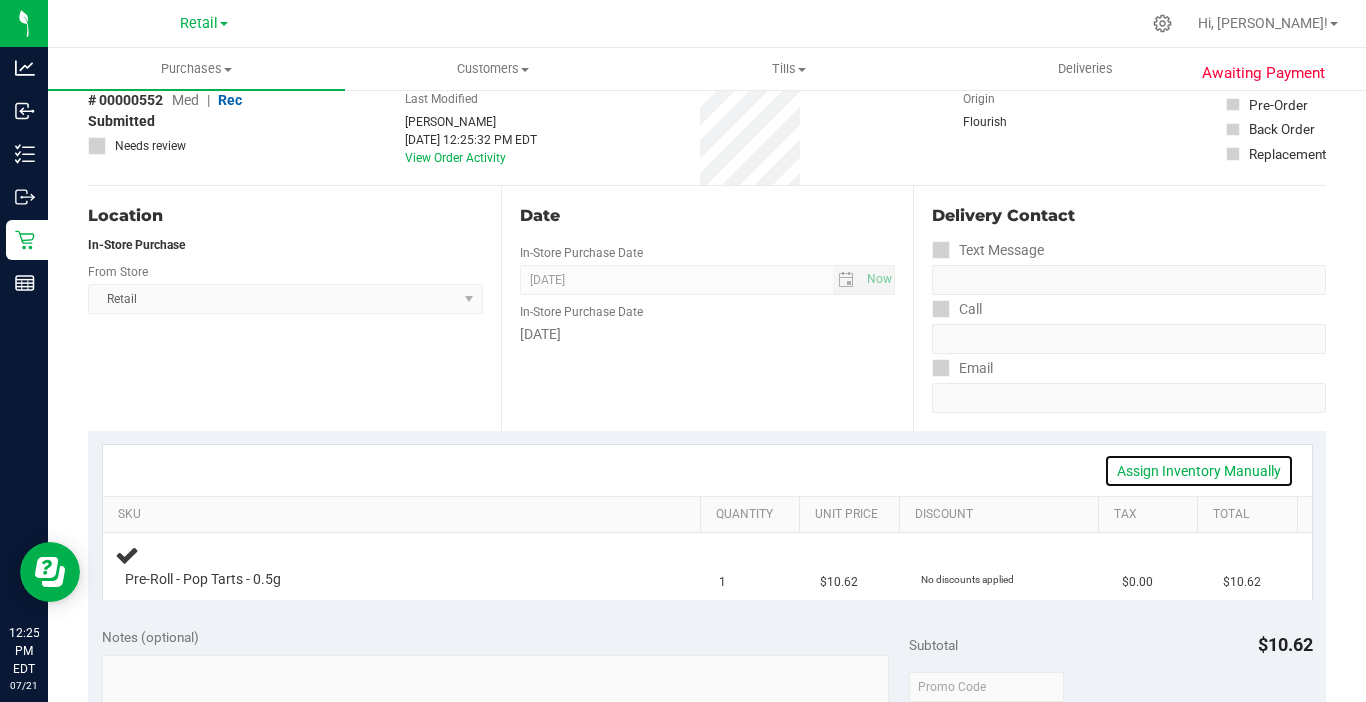 click on "Assign Inventory Manually" at bounding box center (1199, 471) 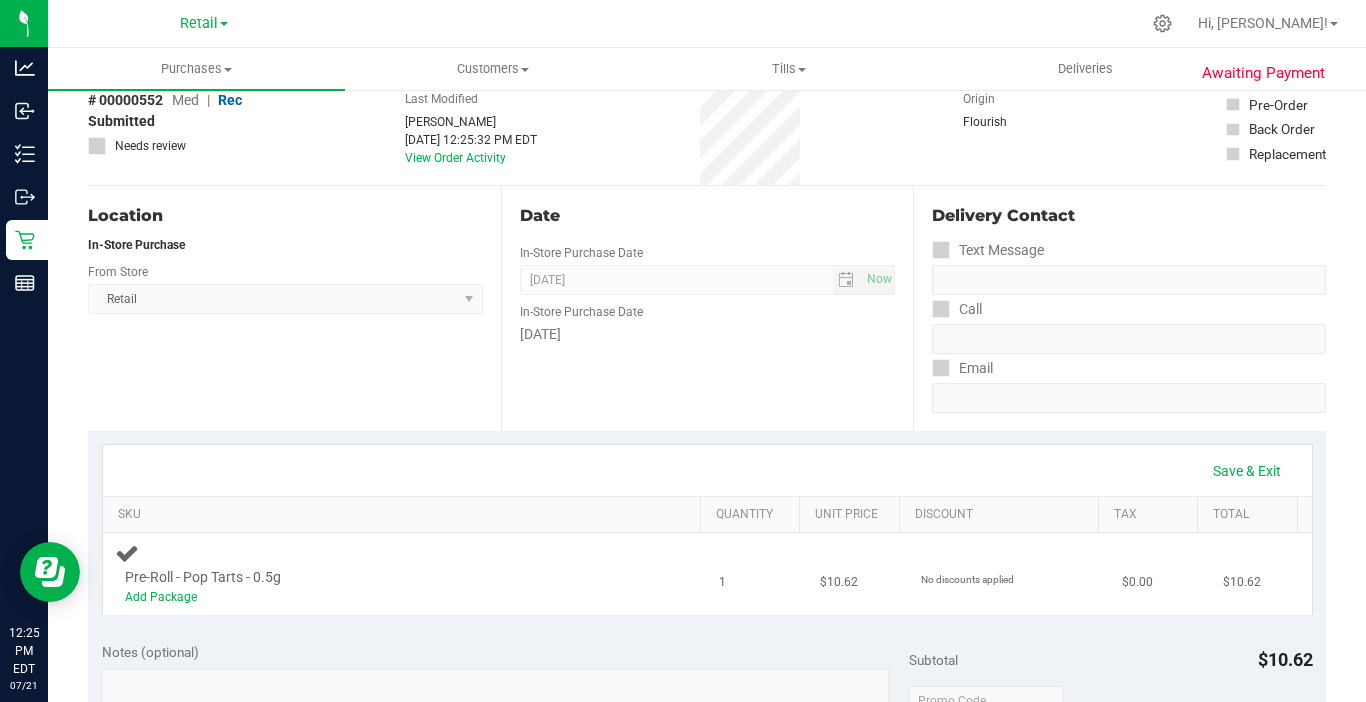 click on "Pre-Roll - Pop Tarts - 0.5g" at bounding box center [203, 577] 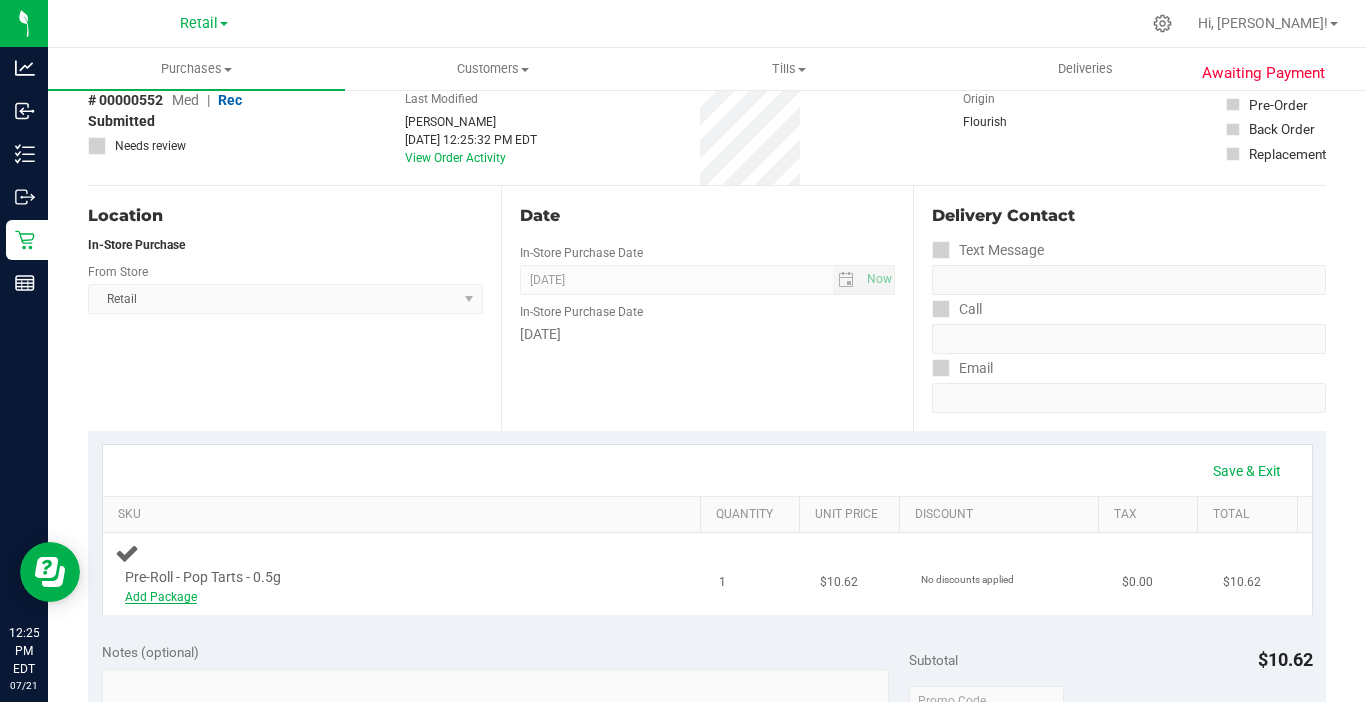 click on "Add Package" at bounding box center (161, 597) 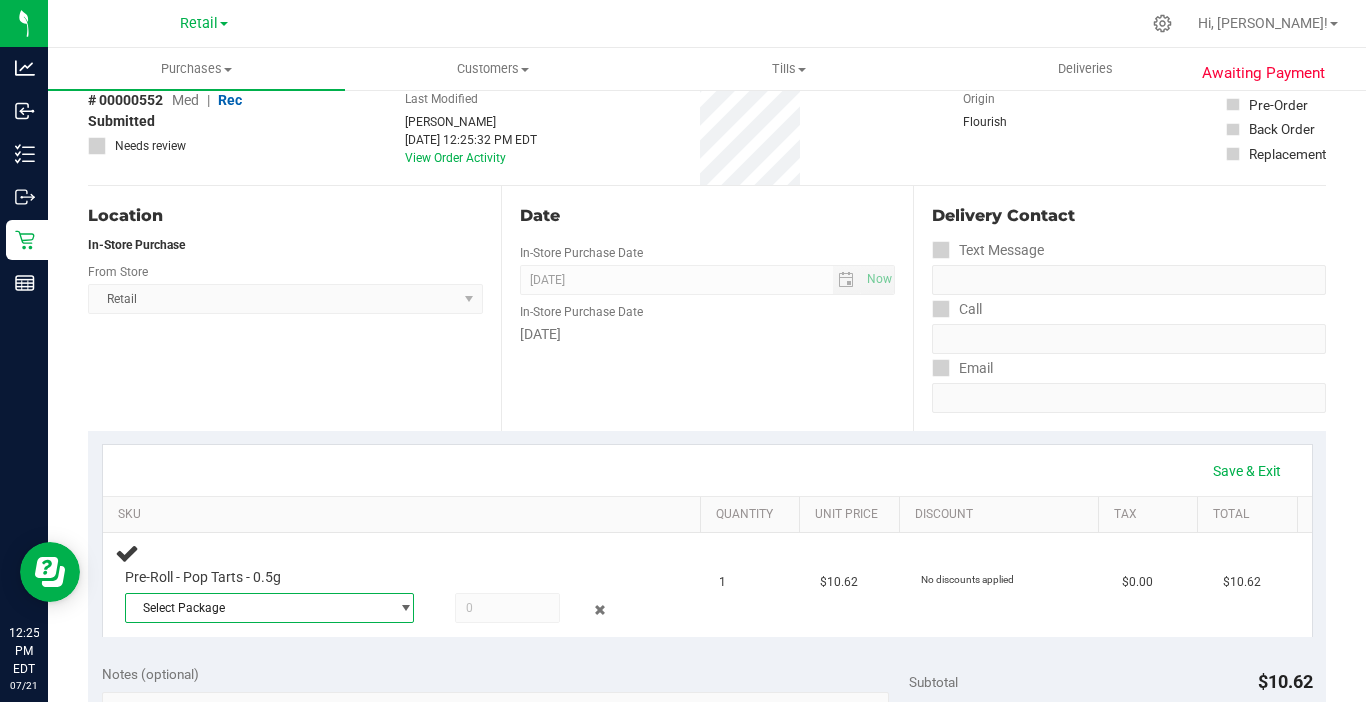 click on "Select Package" at bounding box center [257, 608] 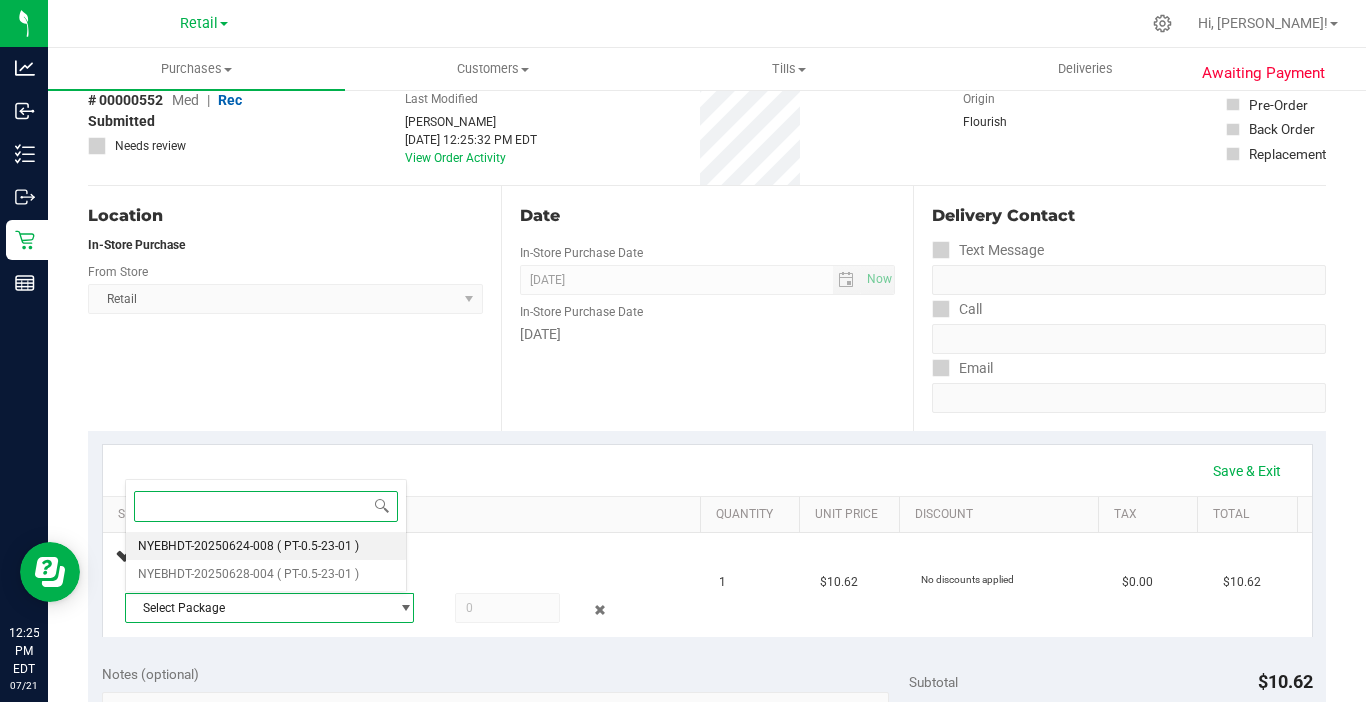 click on "NYEBHDT-20250624-008" at bounding box center (206, 546) 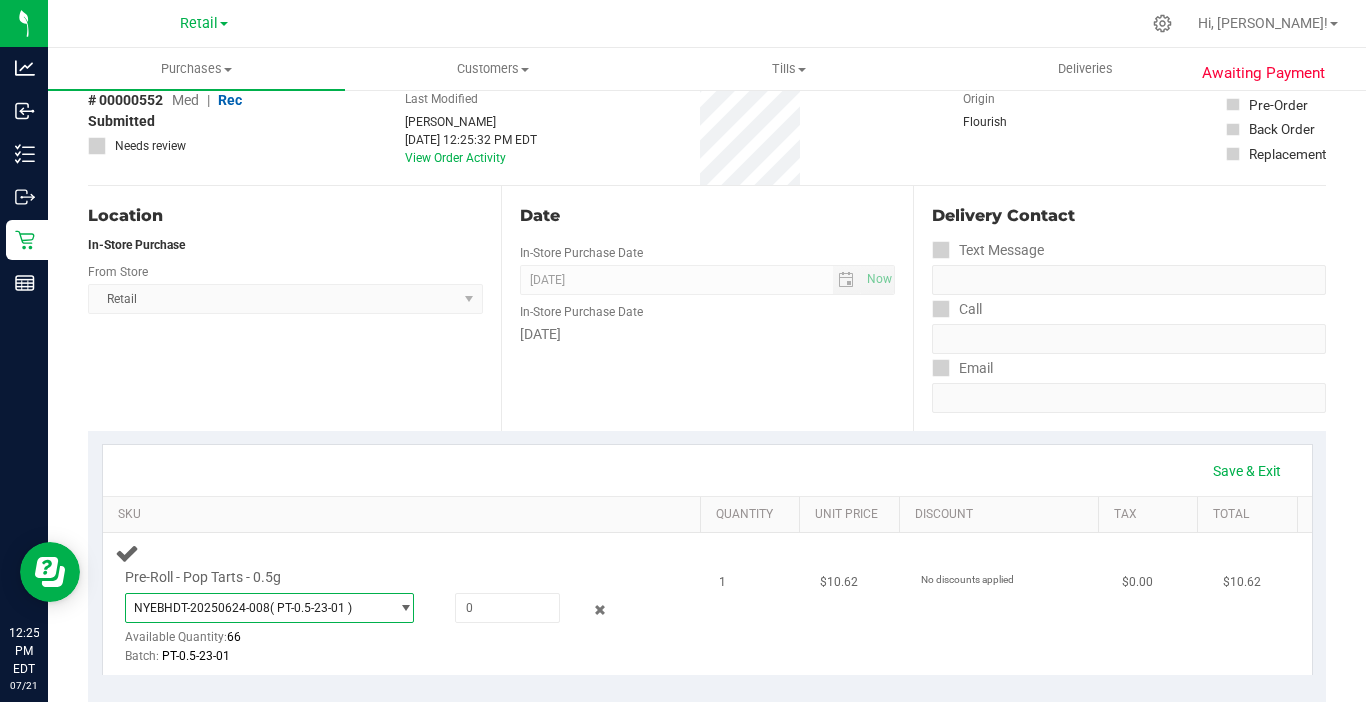click on "NYEBHDT-20250624-008
(
PT-0.5-23-01
)
NYEBHDT-20250624-008 NYEBHDT-20250628-004
Available Quantity:  66
Batch:
PT-0.5-23-01" at bounding box center [386, 629] 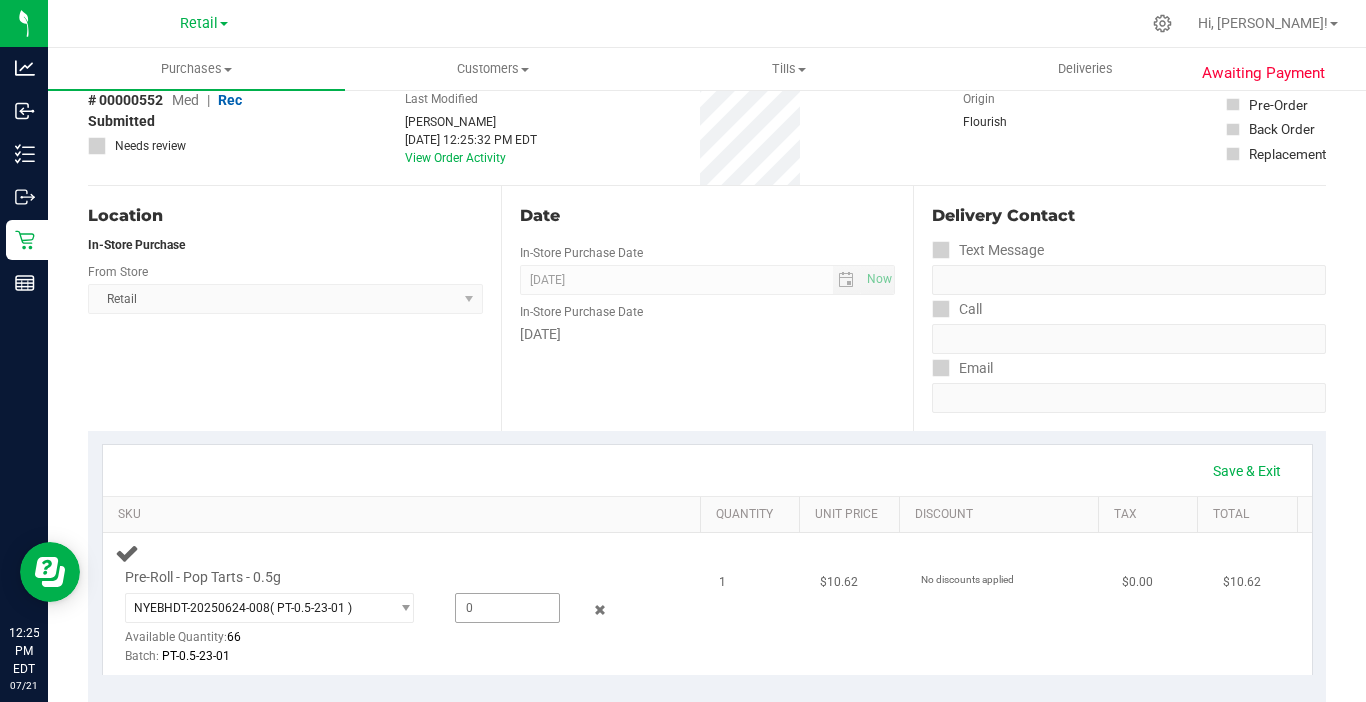 click at bounding box center (507, 608) 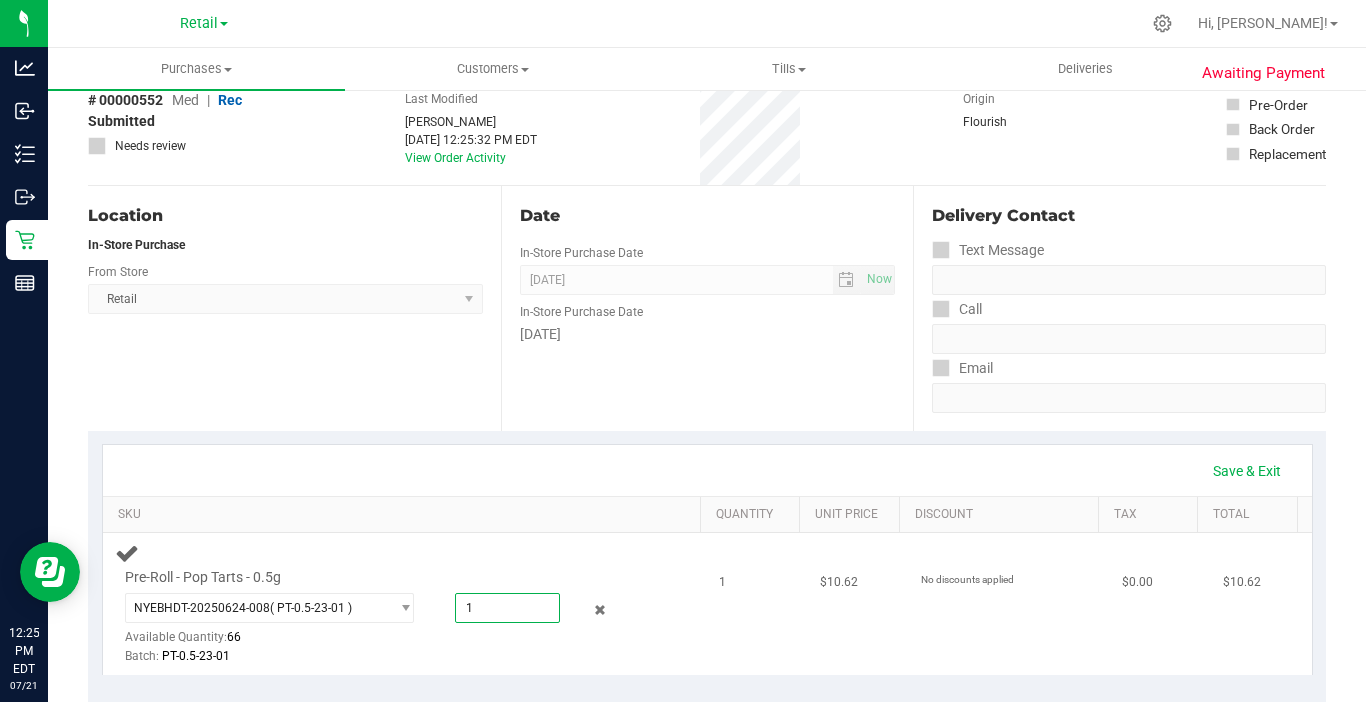 type on "1" 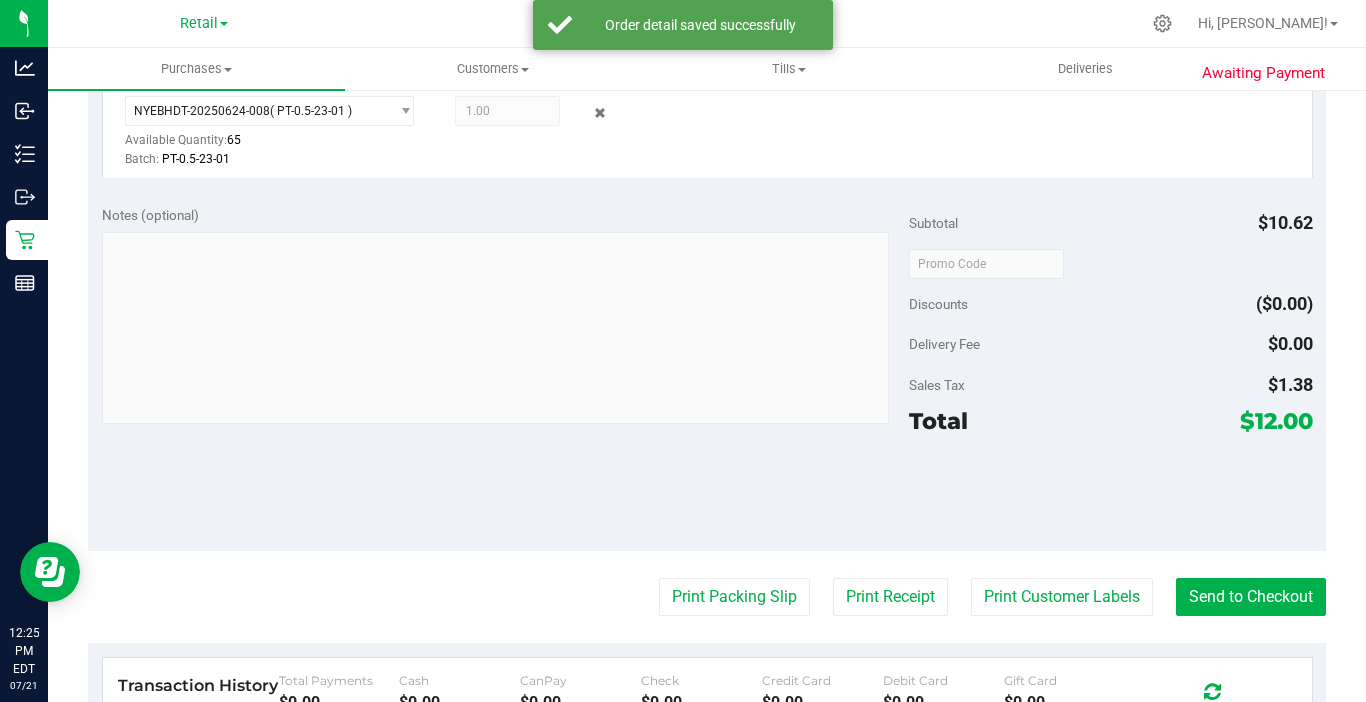 scroll, scrollTop: 600, scrollLeft: 0, axis: vertical 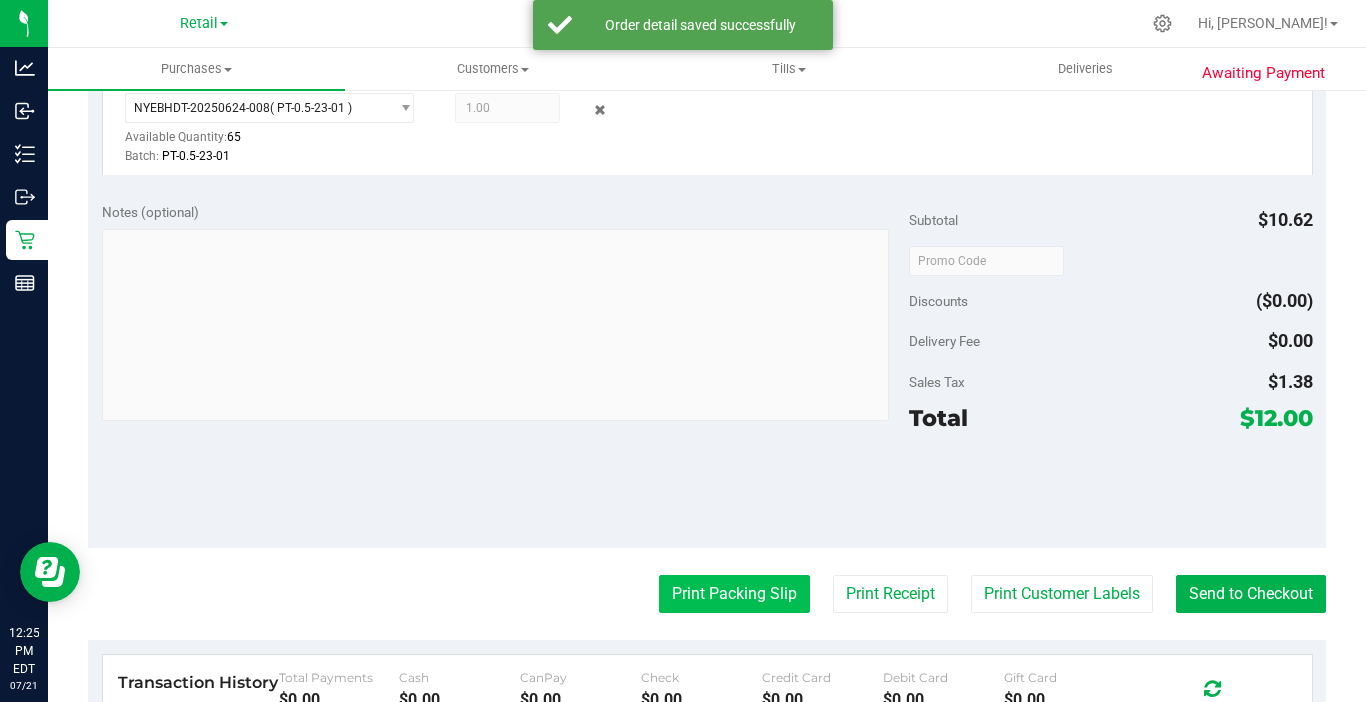 click on "Print Packing Slip" at bounding box center (734, 594) 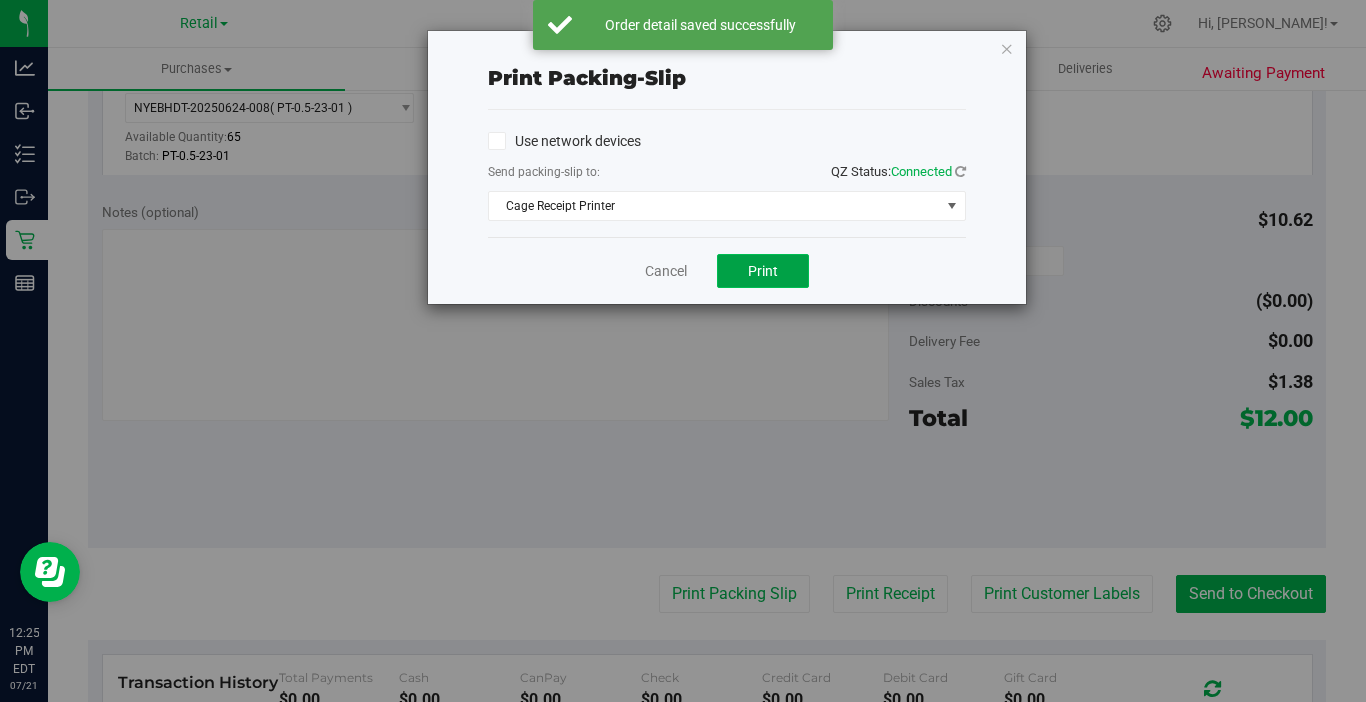 click on "Print" at bounding box center [763, 271] 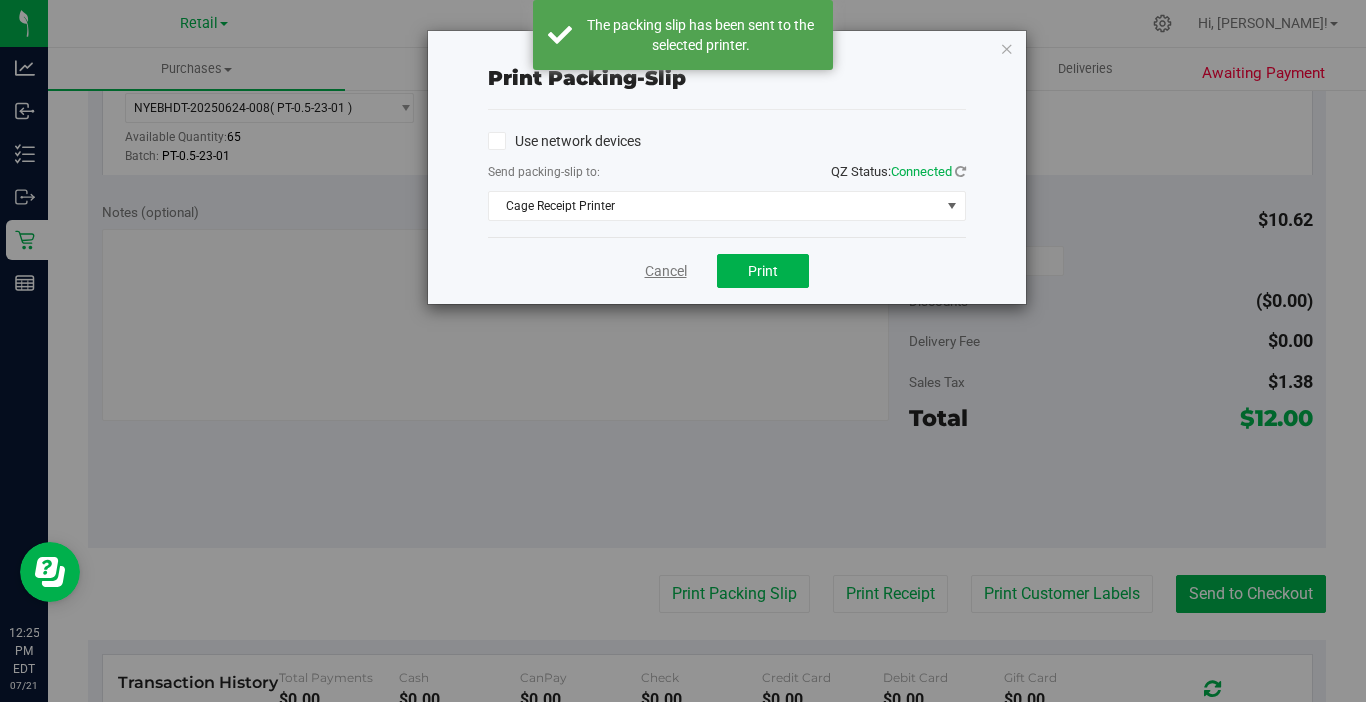 click on "Cancel" at bounding box center (666, 271) 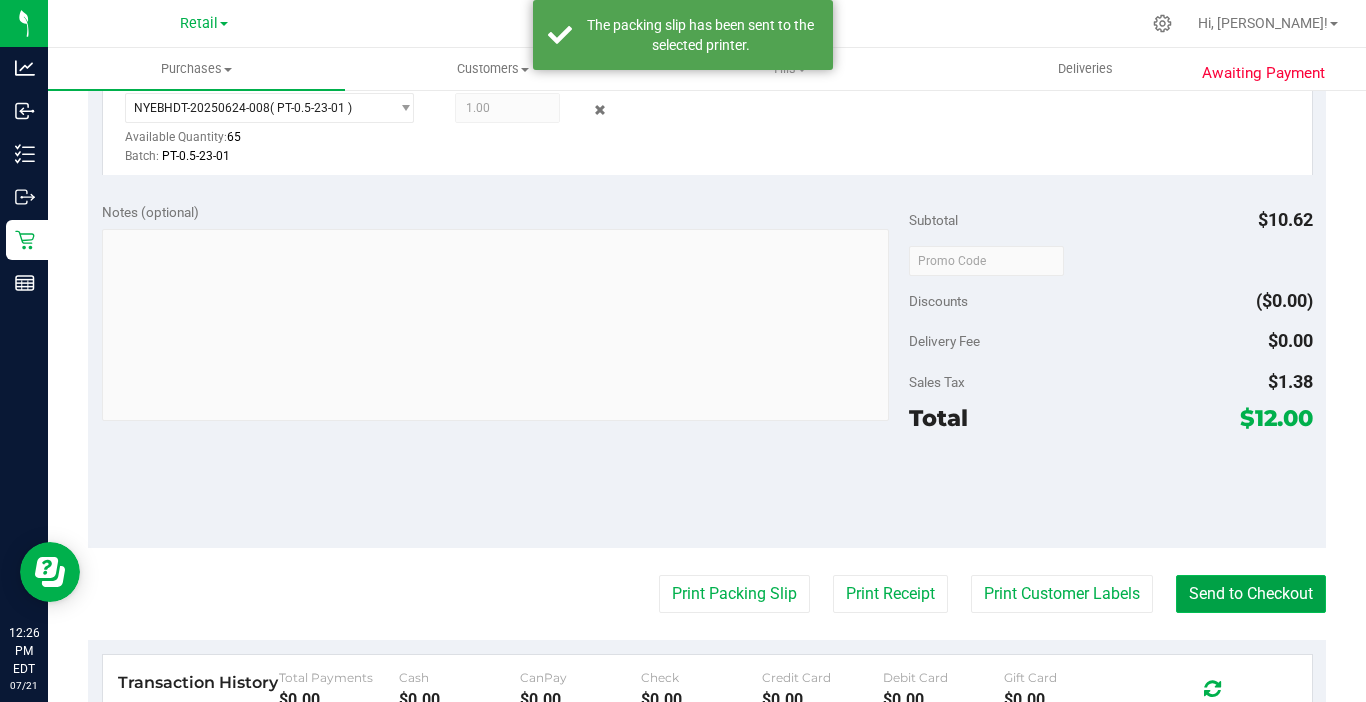 click on "Send to Checkout" at bounding box center [1251, 594] 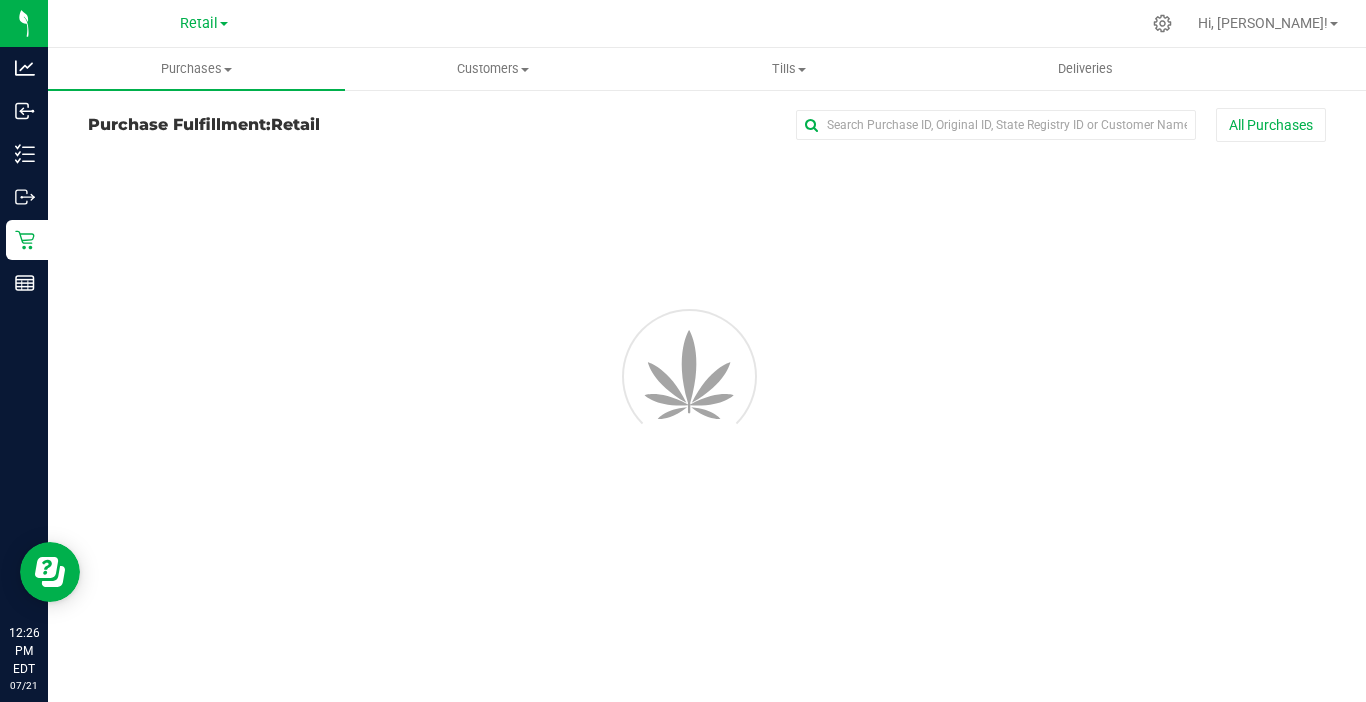 scroll, scrollTop: 0, scrollLeft: 0, axis: both 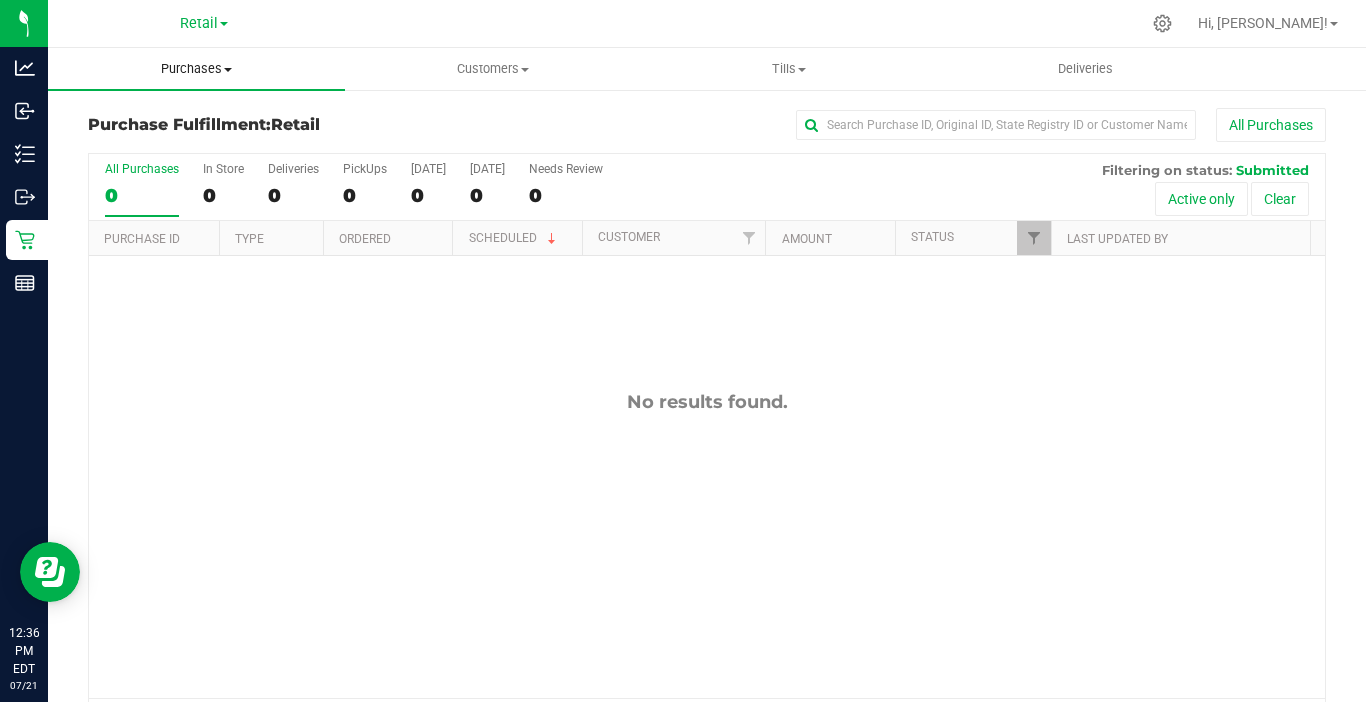 click on "Purchases" at bounding box center (196, 69) 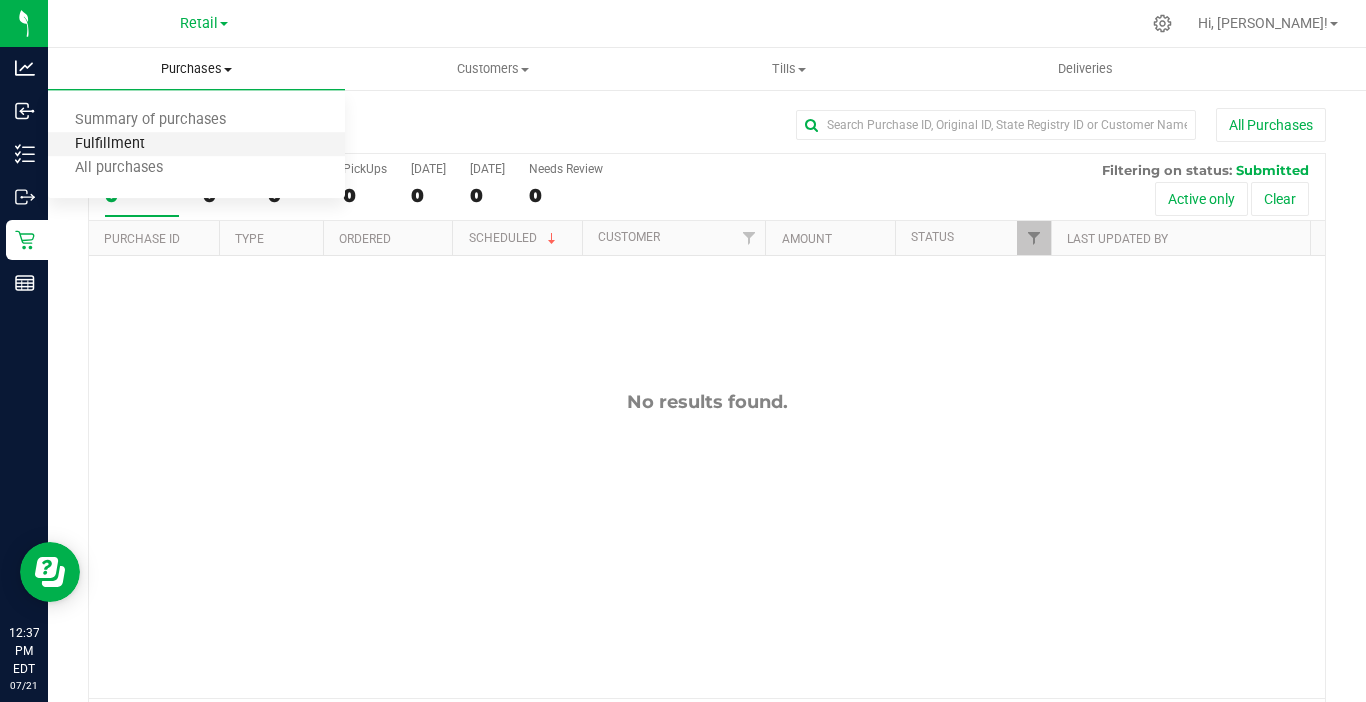 click on "Fulfillment" at bounding box center [110, 144] 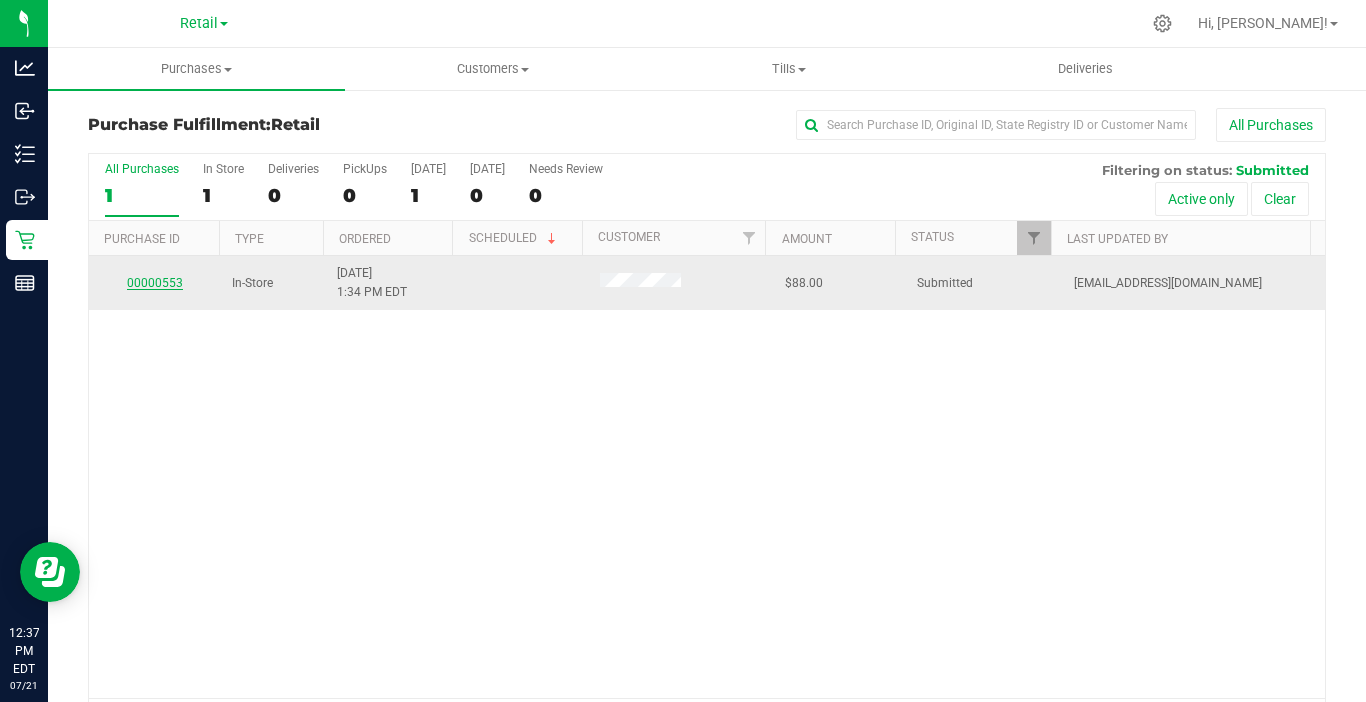 click on "00000553" at bounding box center [155, 283] 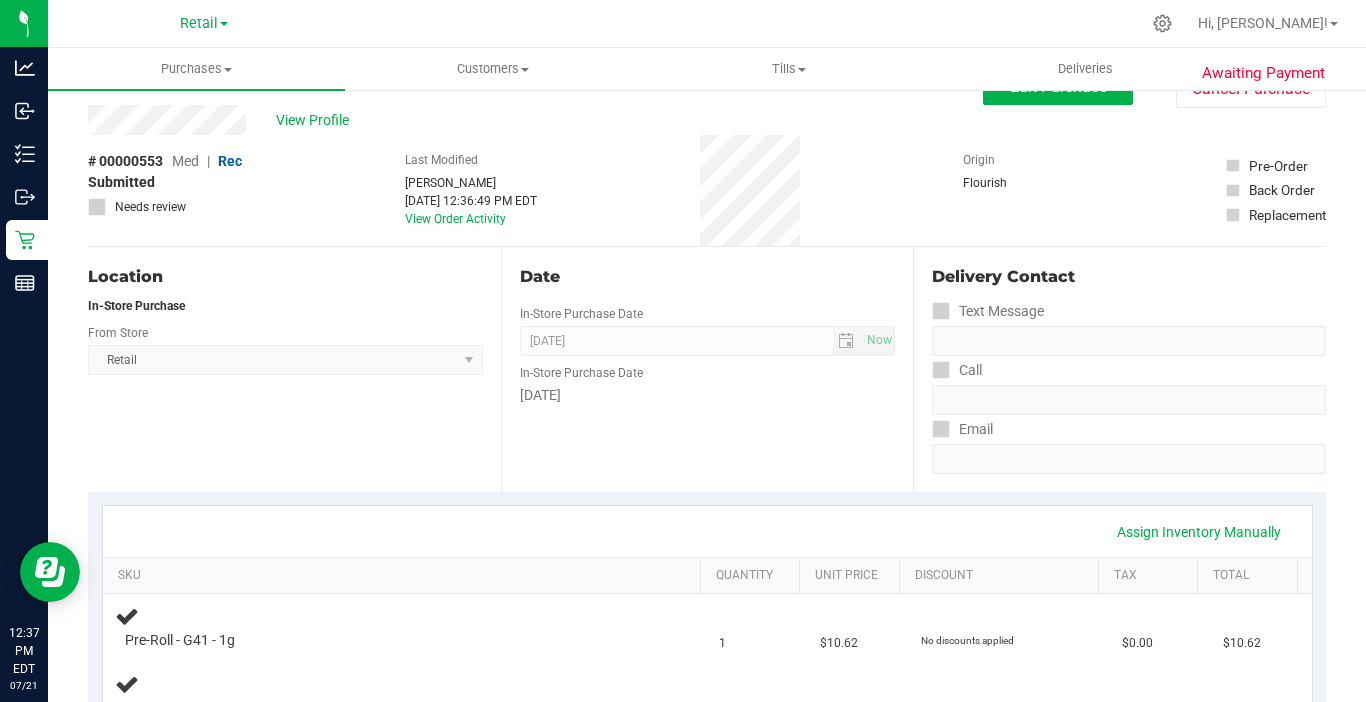scroll, scrollTop: 0, scrollLeft: 0, axis: both 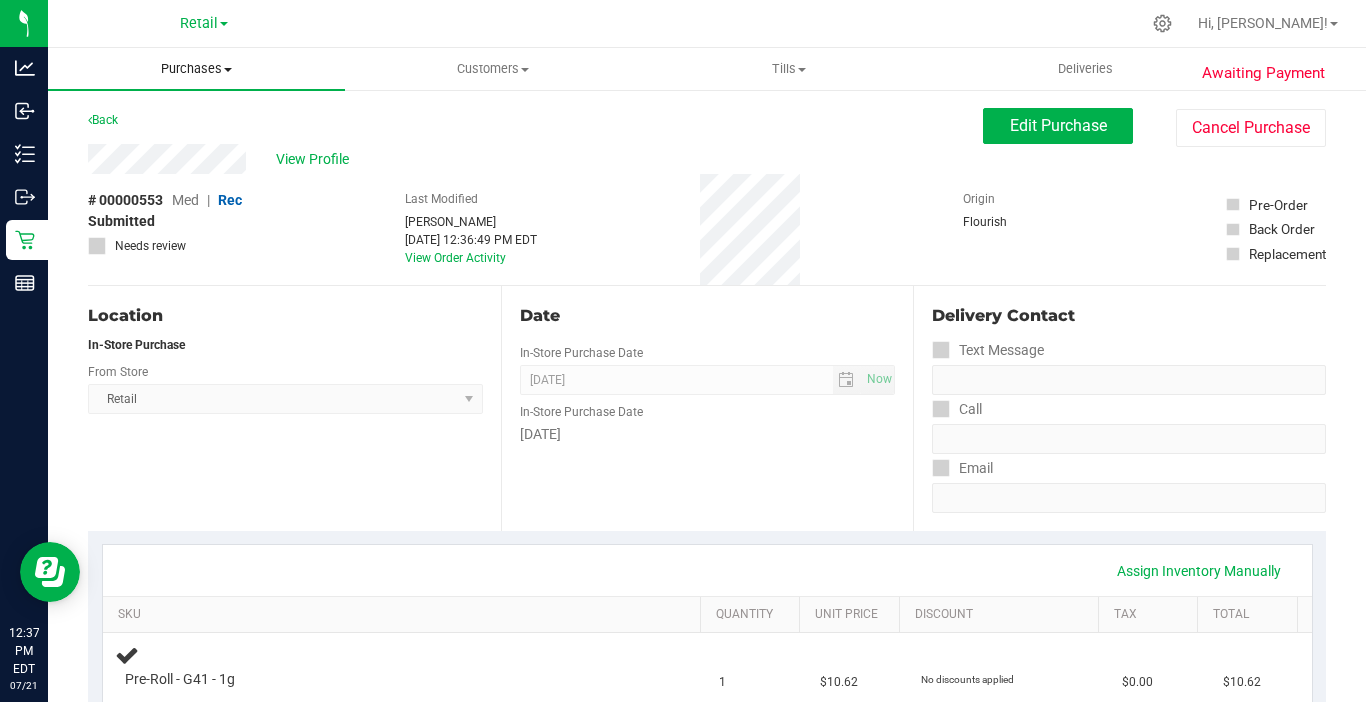 click on "Purchases" at bounding box center [196, 69] 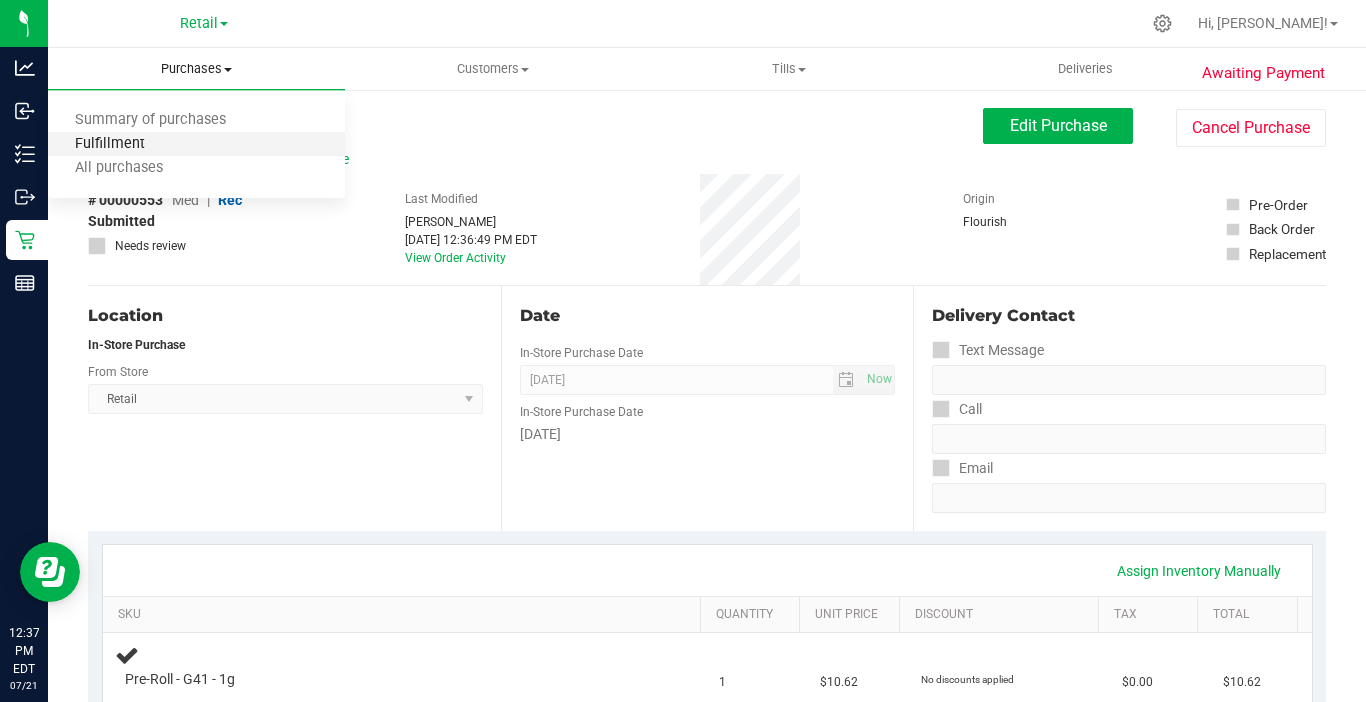 click on "Fulfillment" at bounding box center (110, 144) 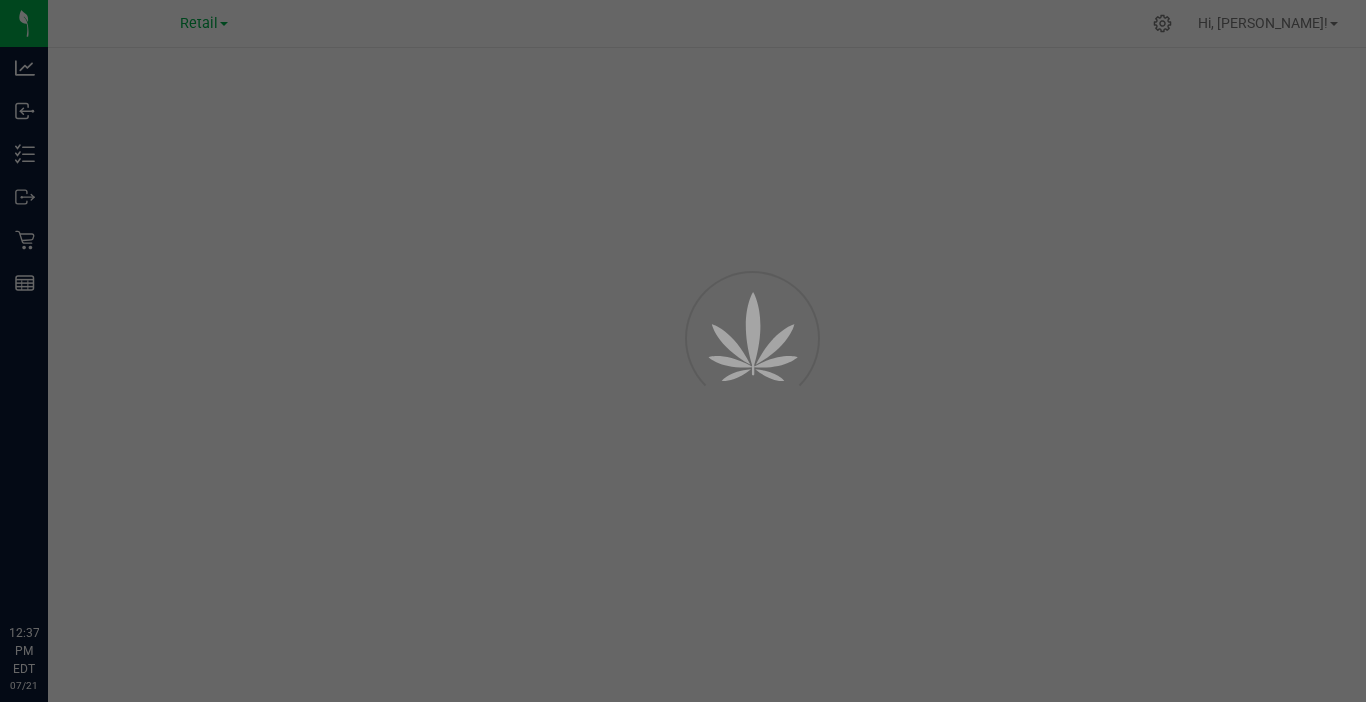 scroll, scrollTop: 0, scrollLeft: 0, axis: both 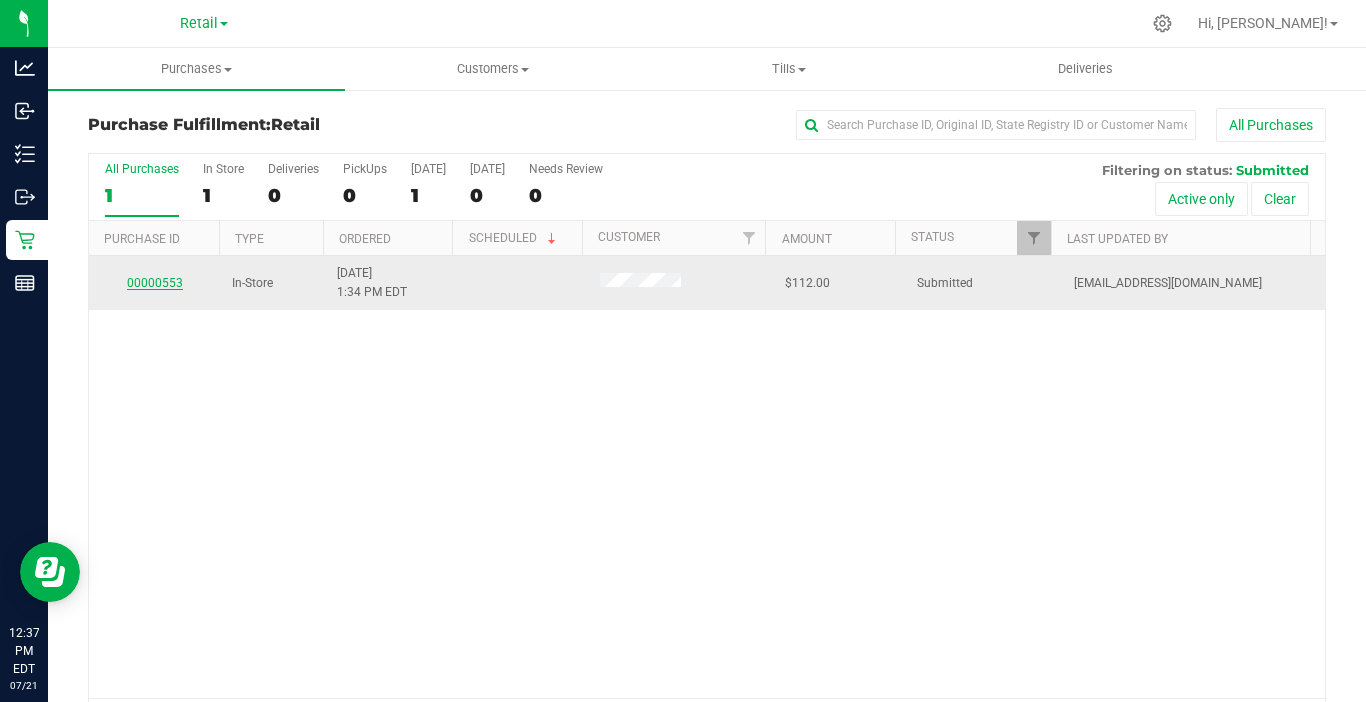 click on "00000553" at bounding box center [155, 283] 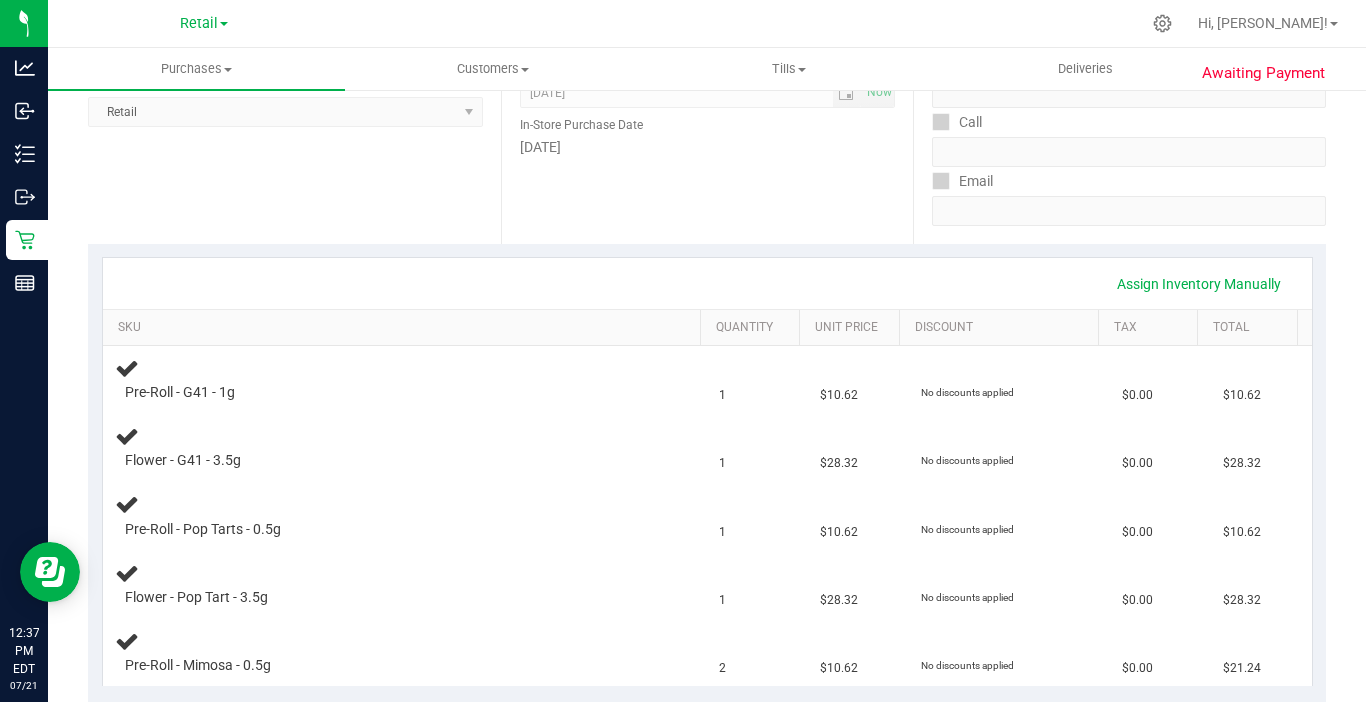 scroll, scrollTop: 300, scrollLeft: 0, axis: vertical 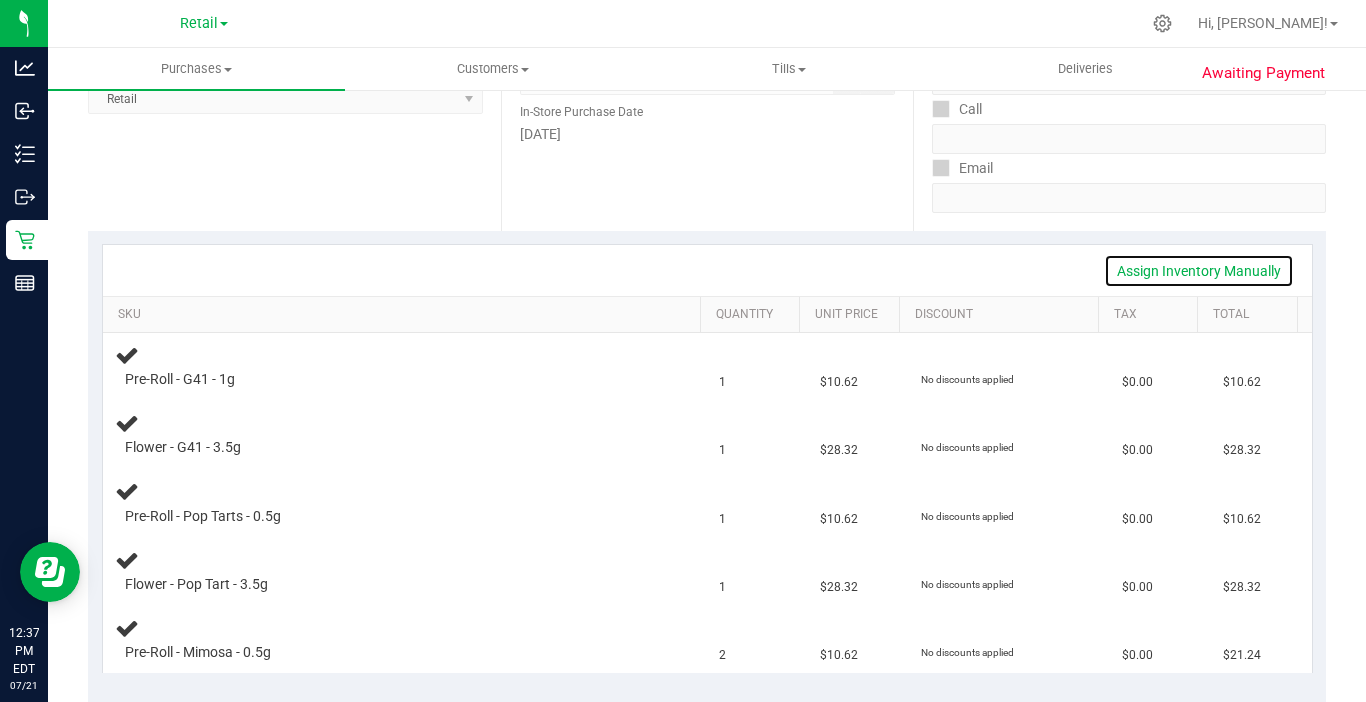 click on "Assign Inventory Manually" at bounding box center (1199, 271) 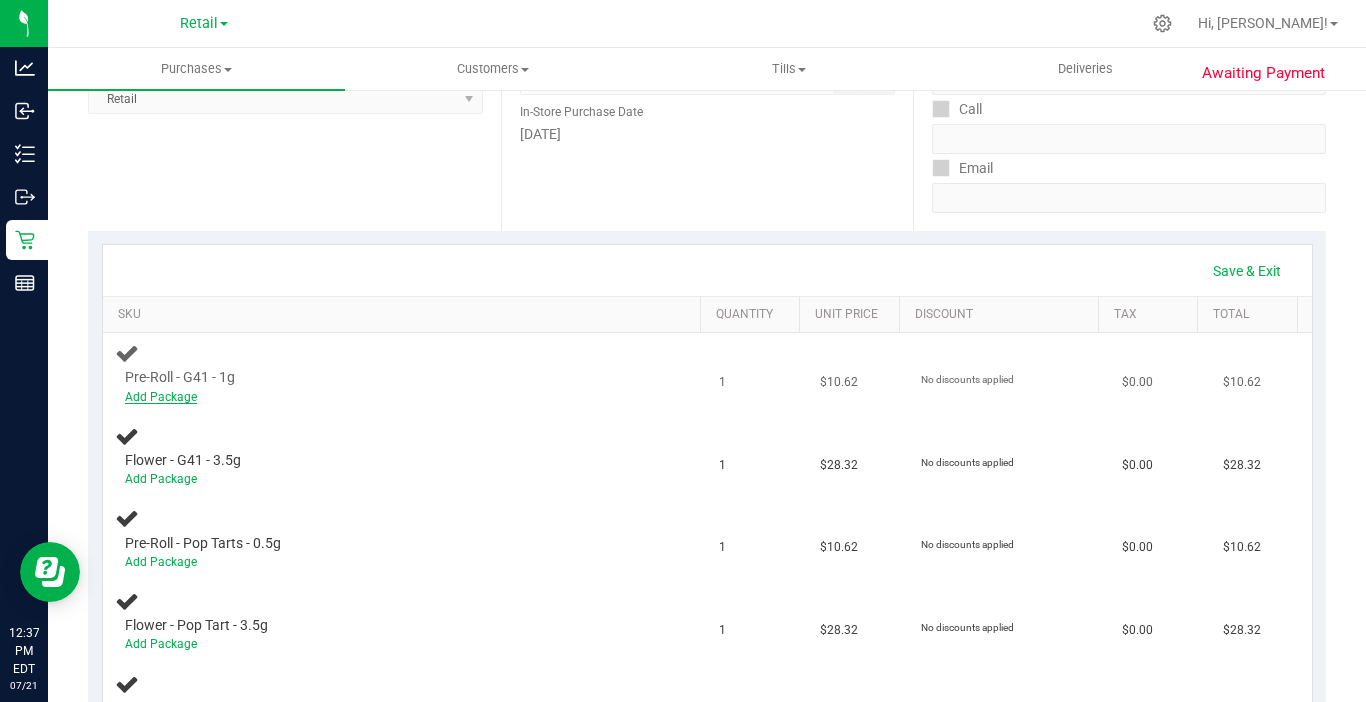 click on "Add Package" at bounding box center [161, 397] 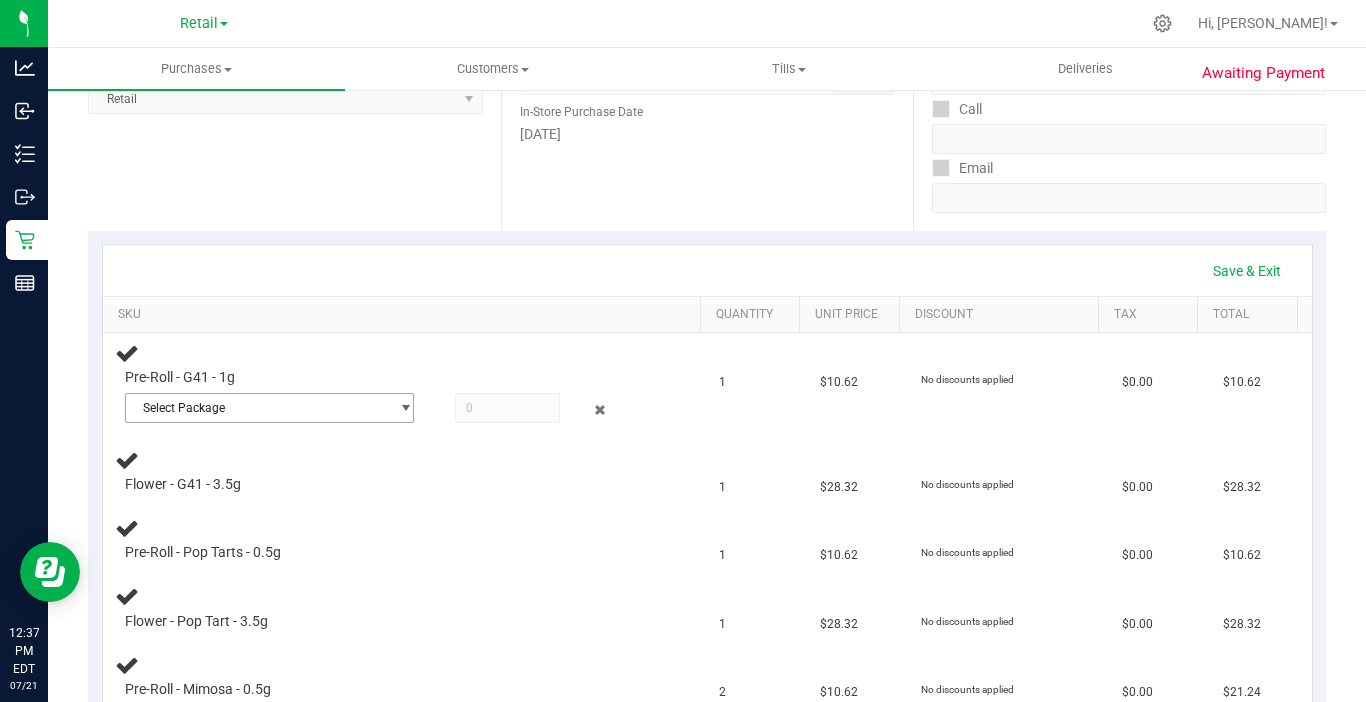 click on "Select Package" at bounding box center [257, 408] 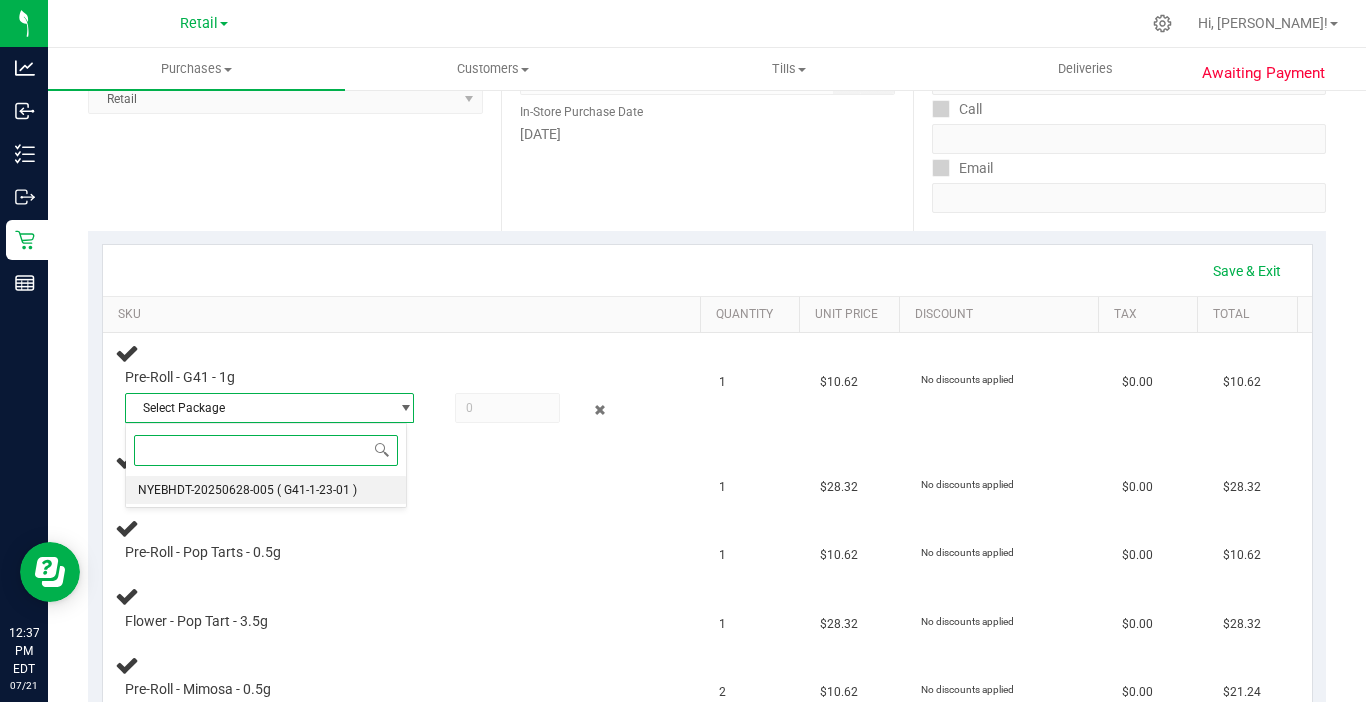 drag, startPoint x: 262, startPoint y: 484, endPoint x: 351, endPoint y: 446, distance: 96.77293 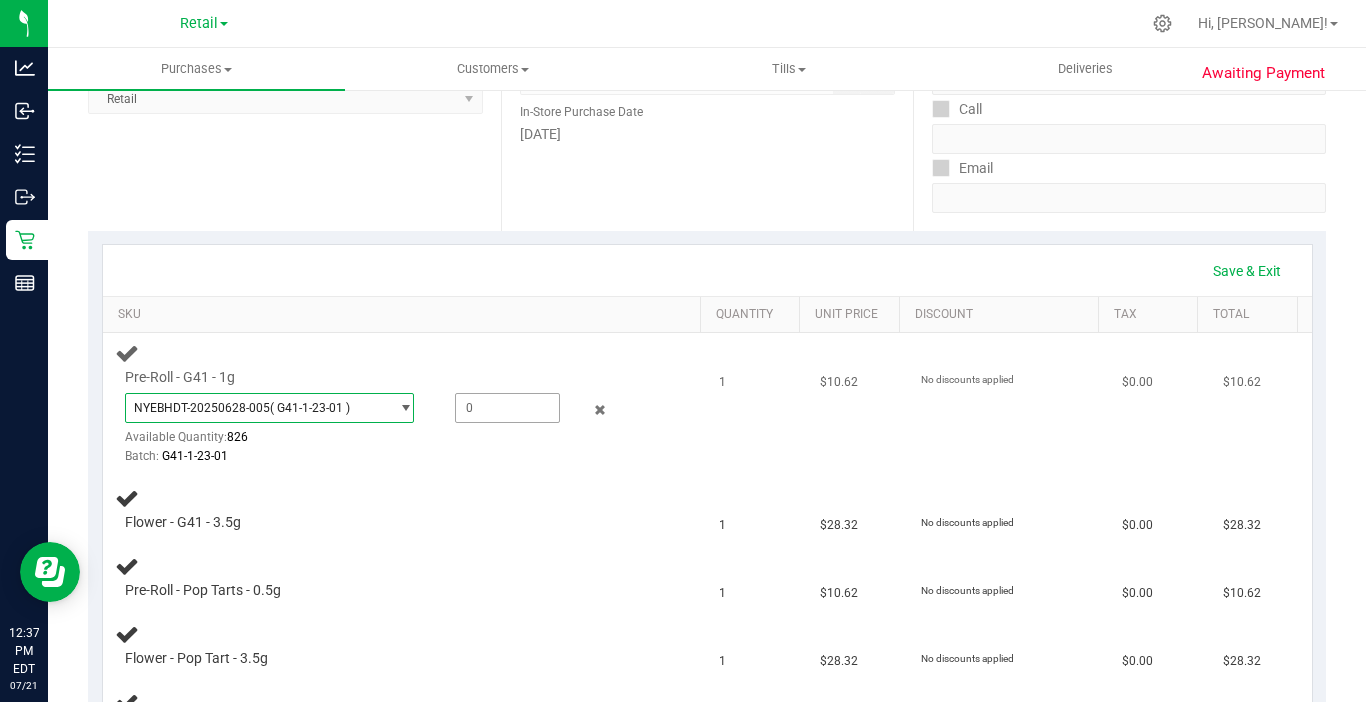 click at bounding box center (507, 408) 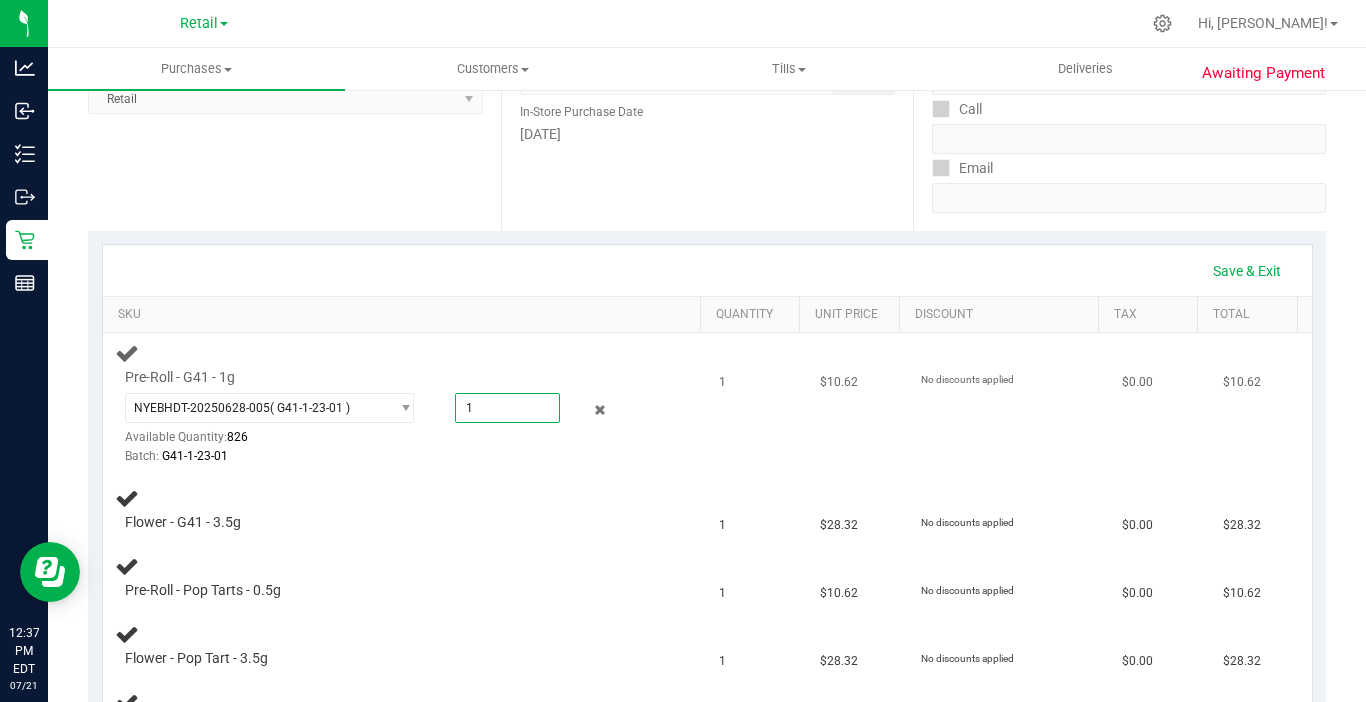 type on "1" 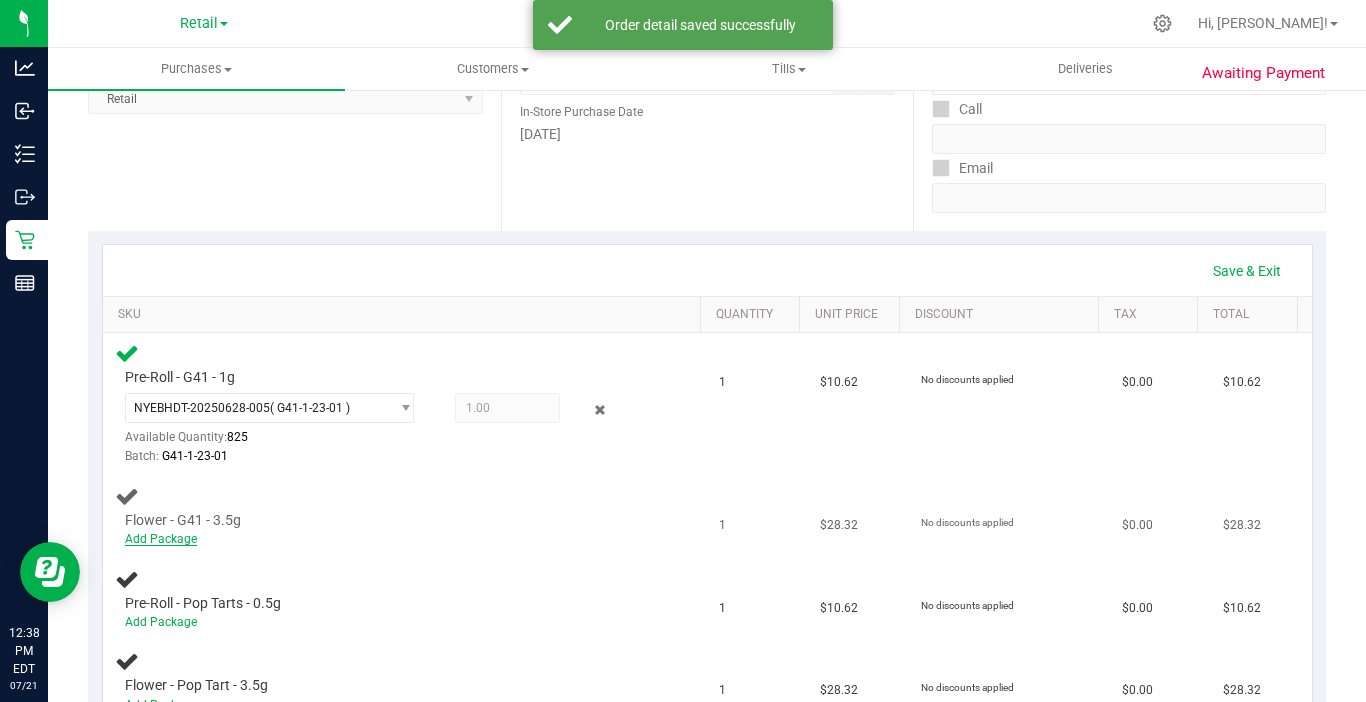 click on "Add Package" at bounding box center [161, 539] 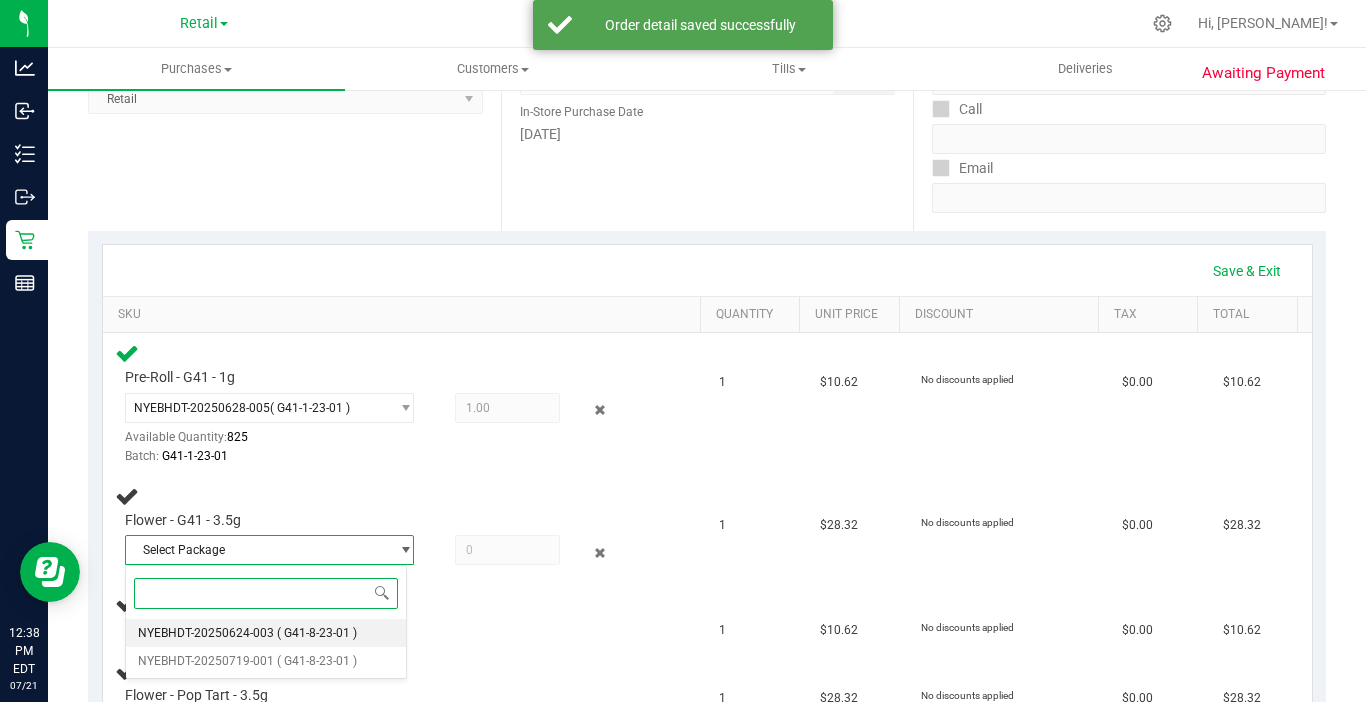 drag, startPoint x: 234, startPoint y: 637, endPoint x: 249, endPoint y: 633, distance: 15.524175 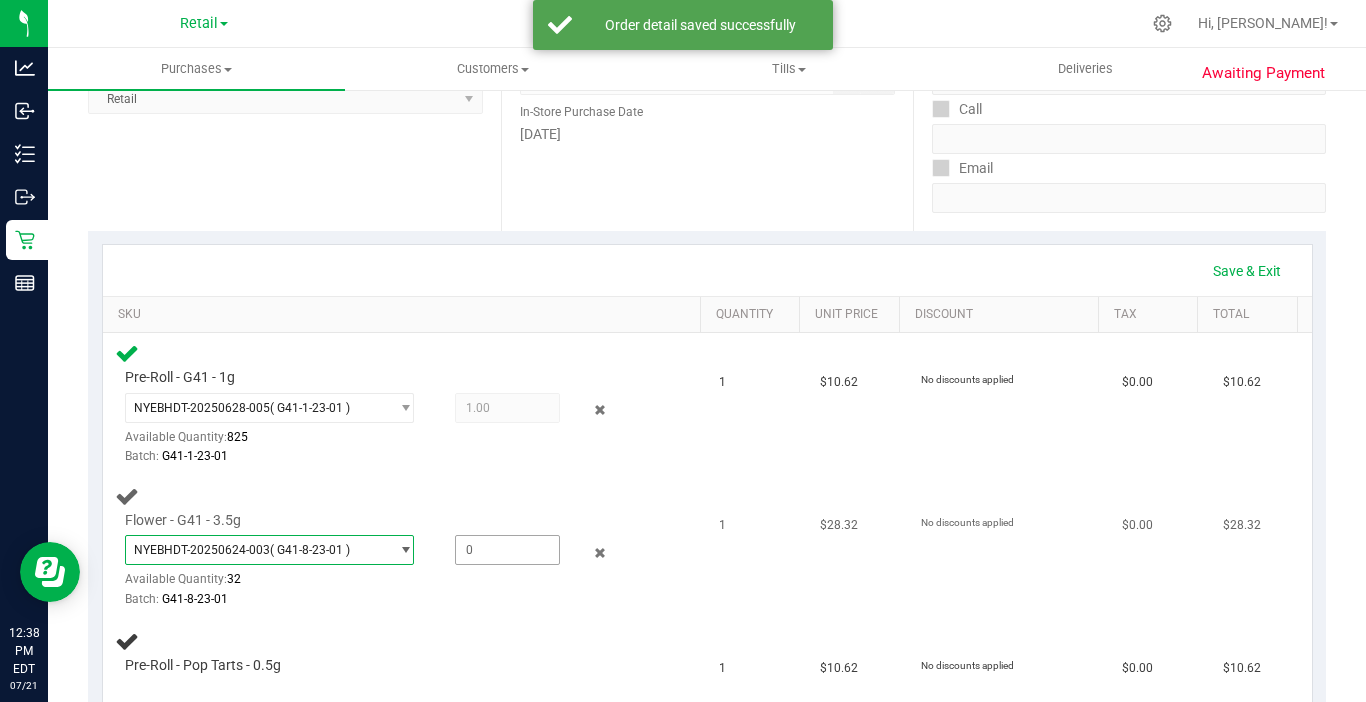 click at bounding box center [507, 550] 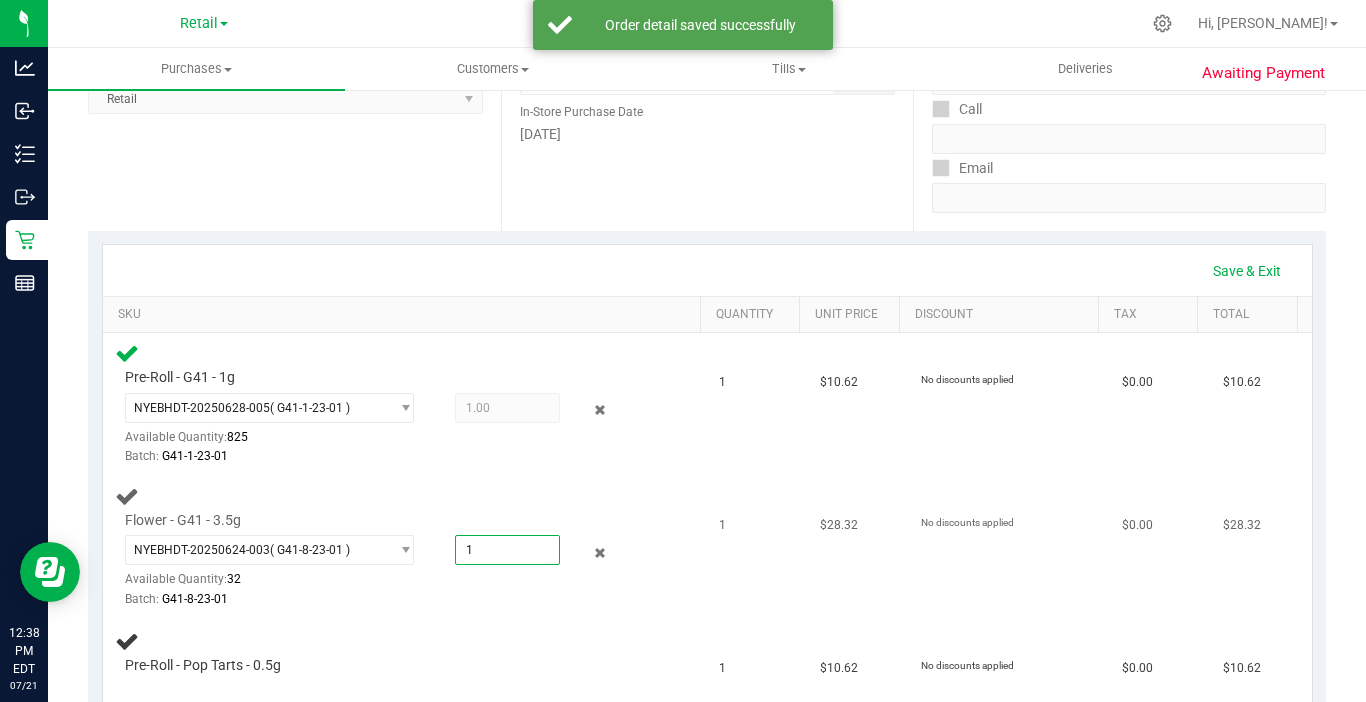 type on "1" 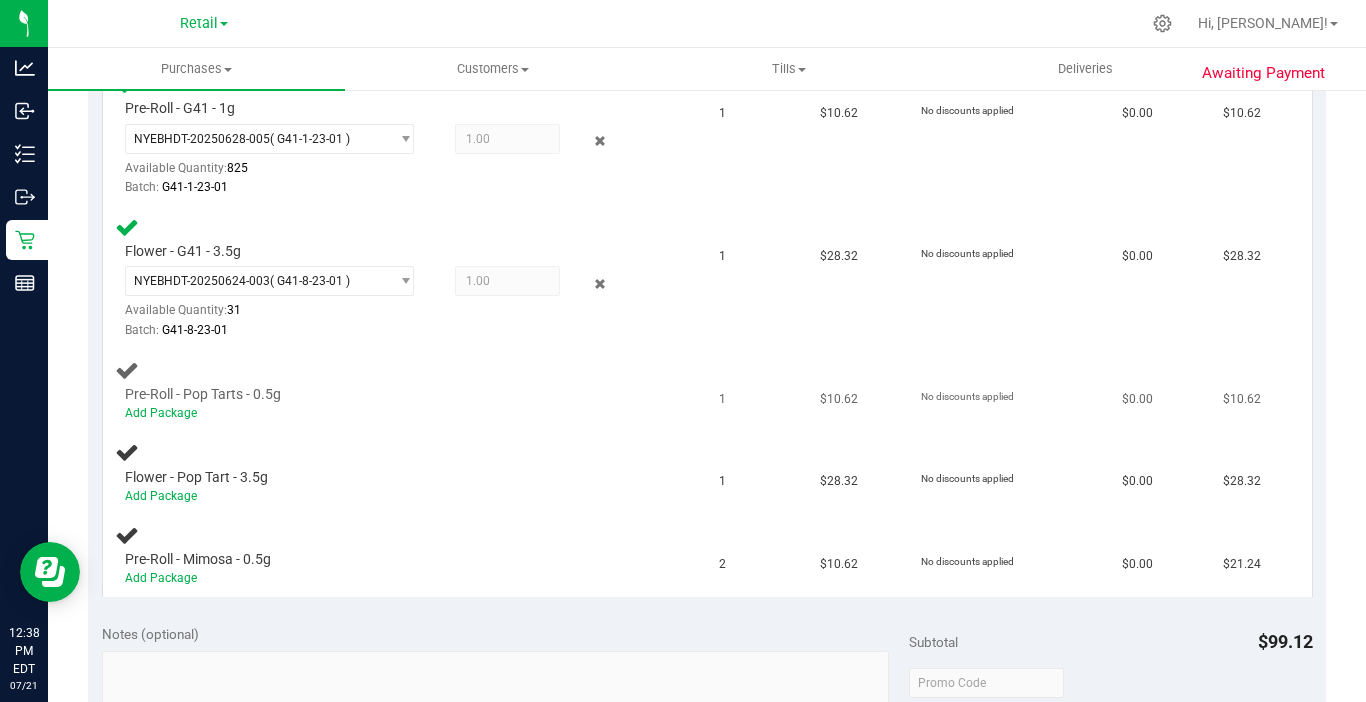 scroll, scrollTop: 600, scrollLeft: 0, axis: vertical 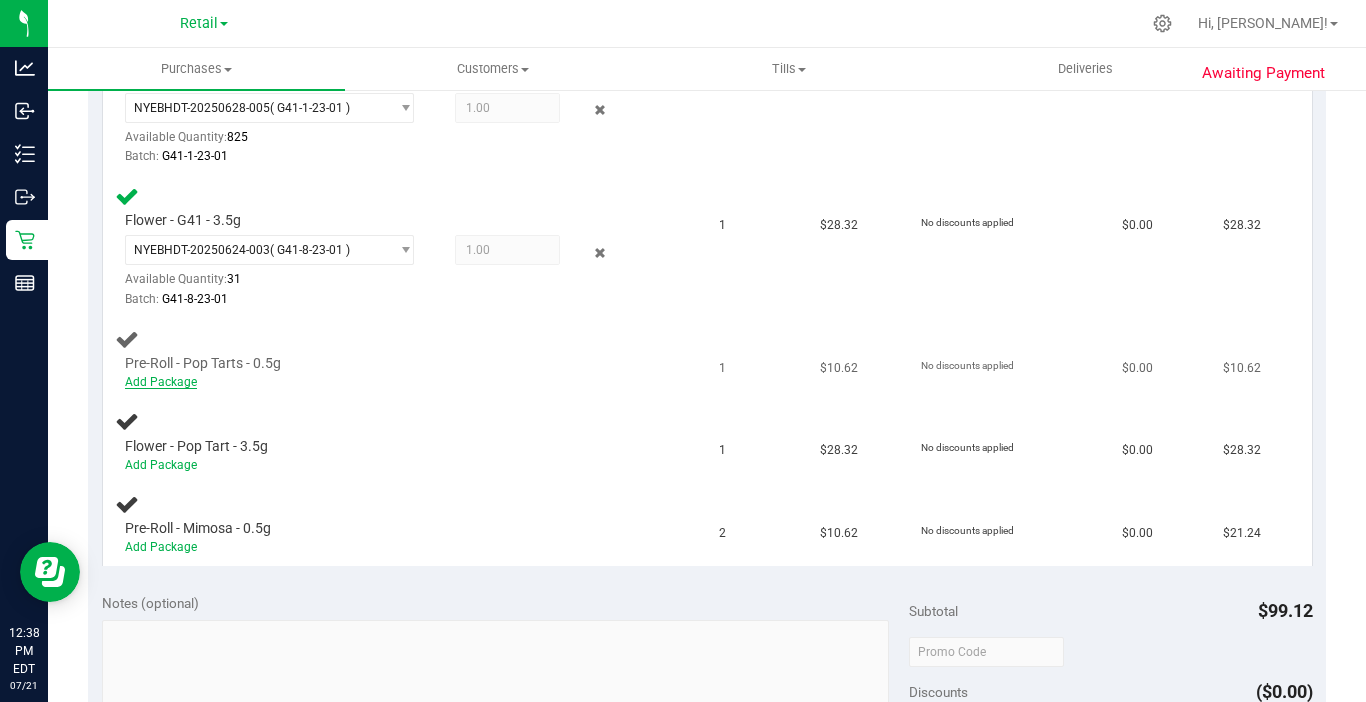click on "Add Package" at bounding box center (161, 382) 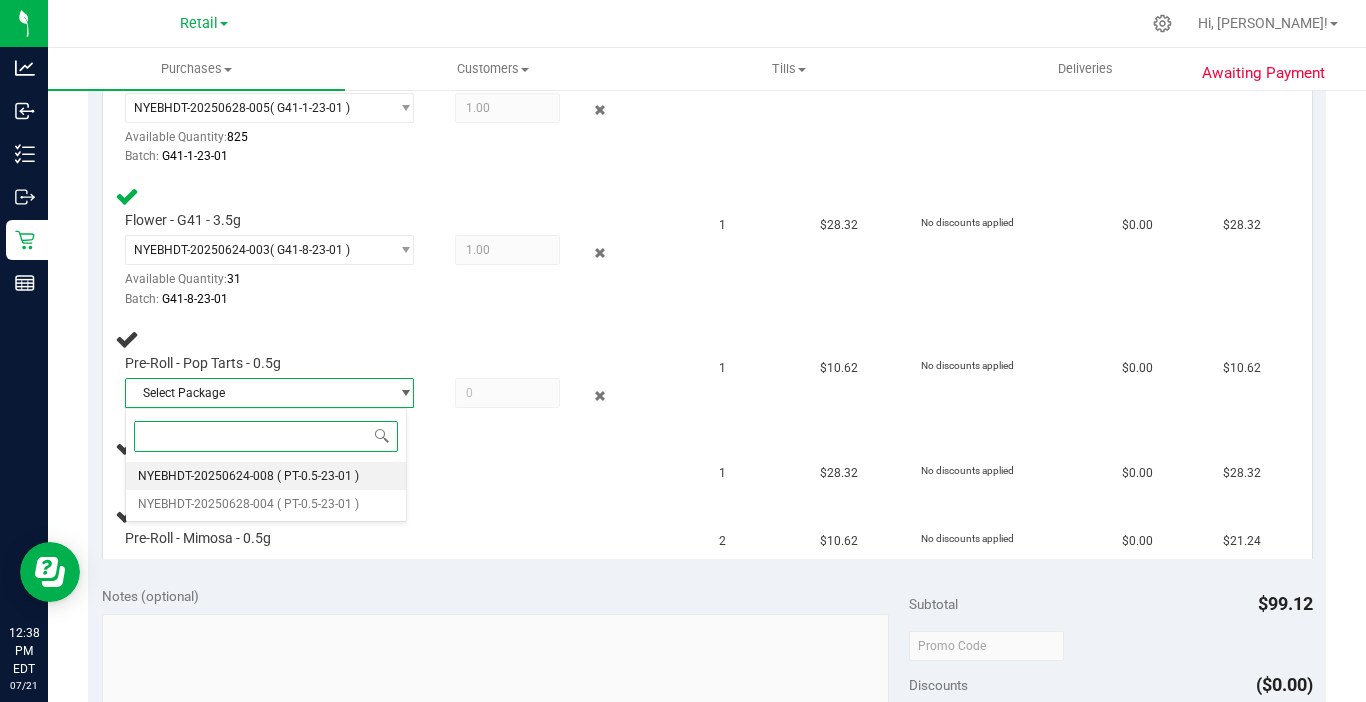 click on "NYEBHDT-20250624-008" at bounding box center [206, 476] 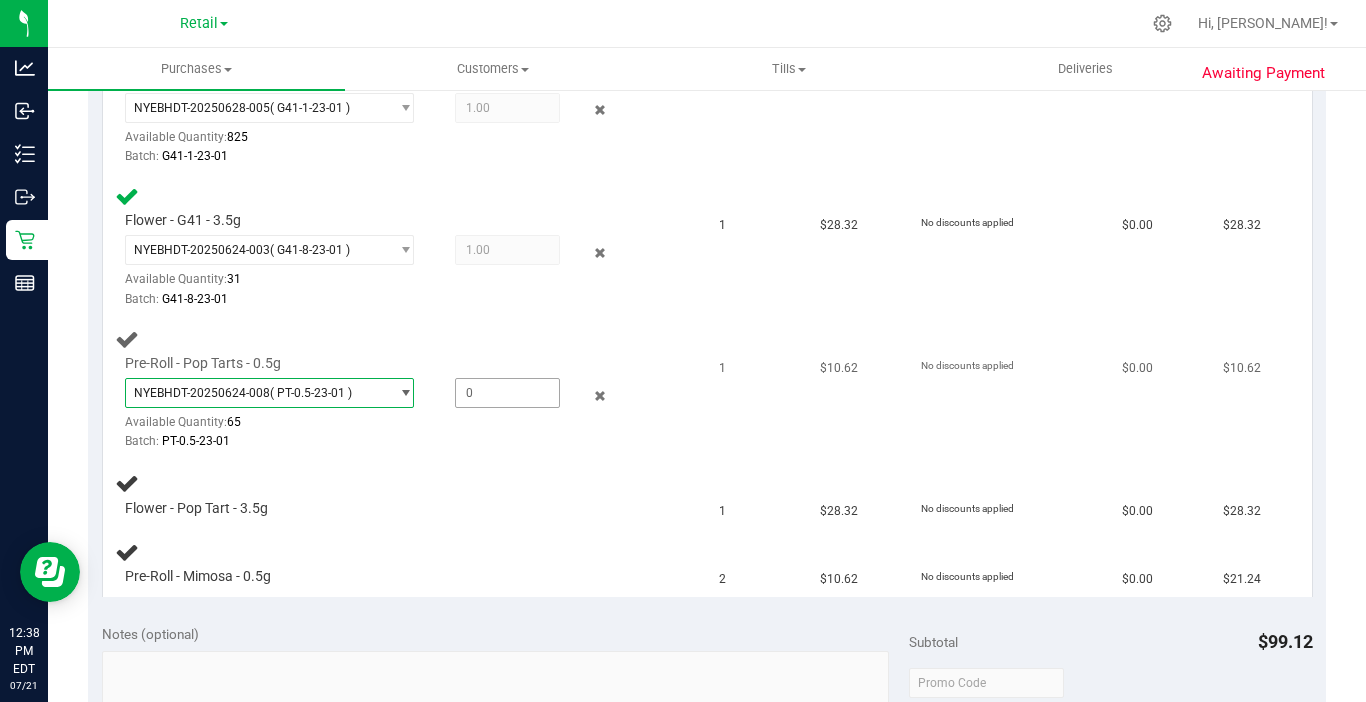 click at bounding box center (507, 393) 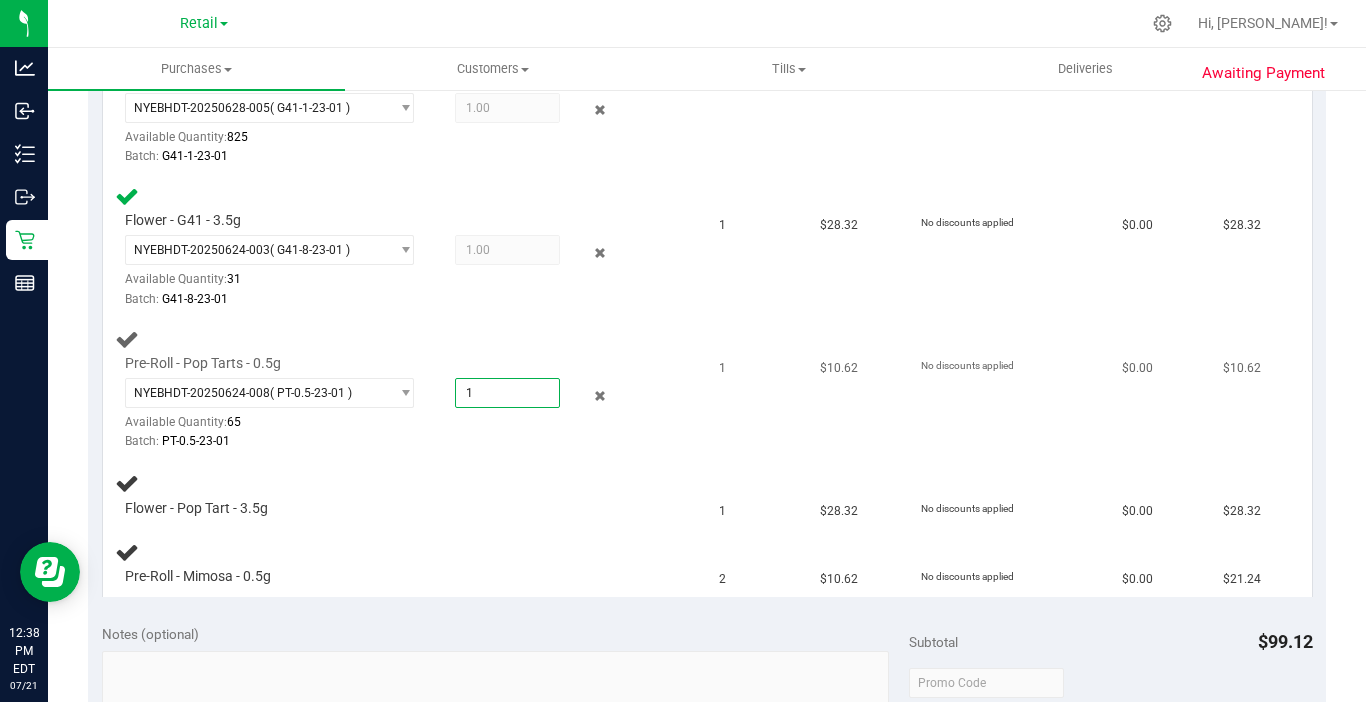 type on "1" 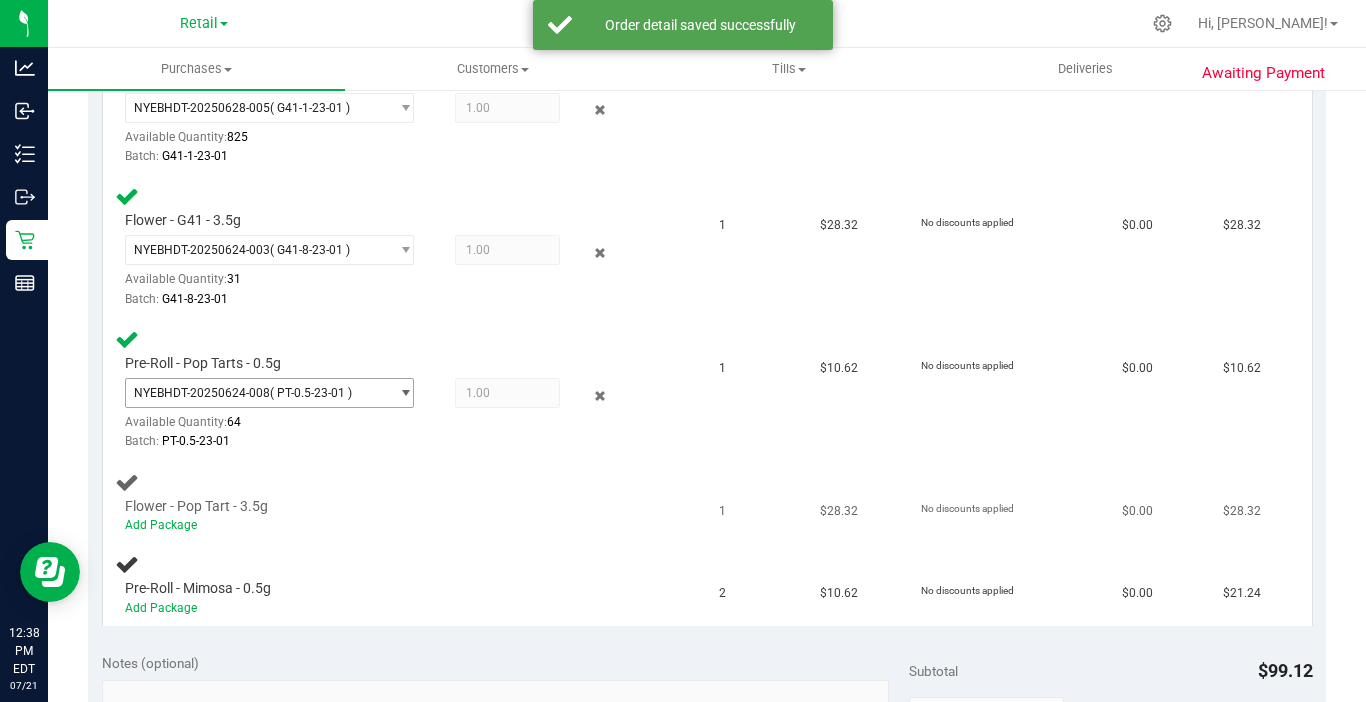 scroll, scrollTop: 700, scrollLeft: 0, axis: vertical 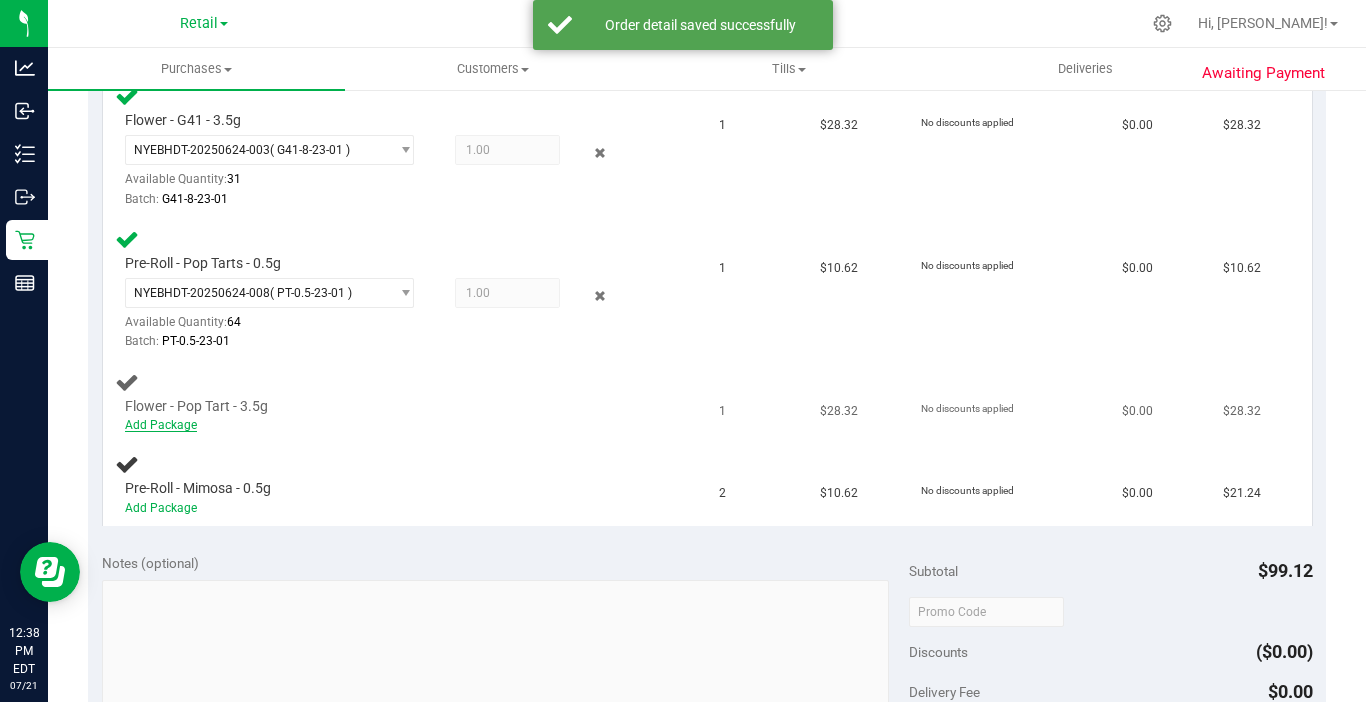 click on "Add Package" at bounding box center [161, 425] 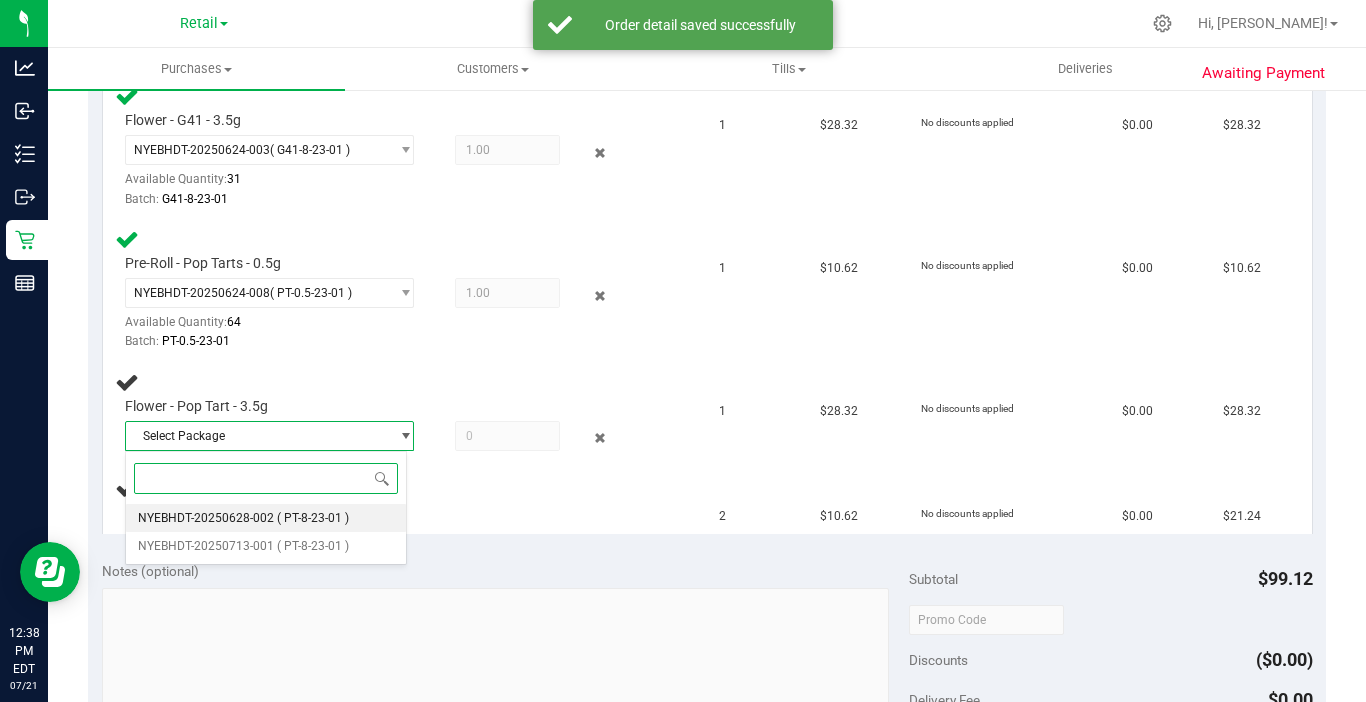 click on "NYEBHDT-20250628-002" at bounding box center [206, 518] 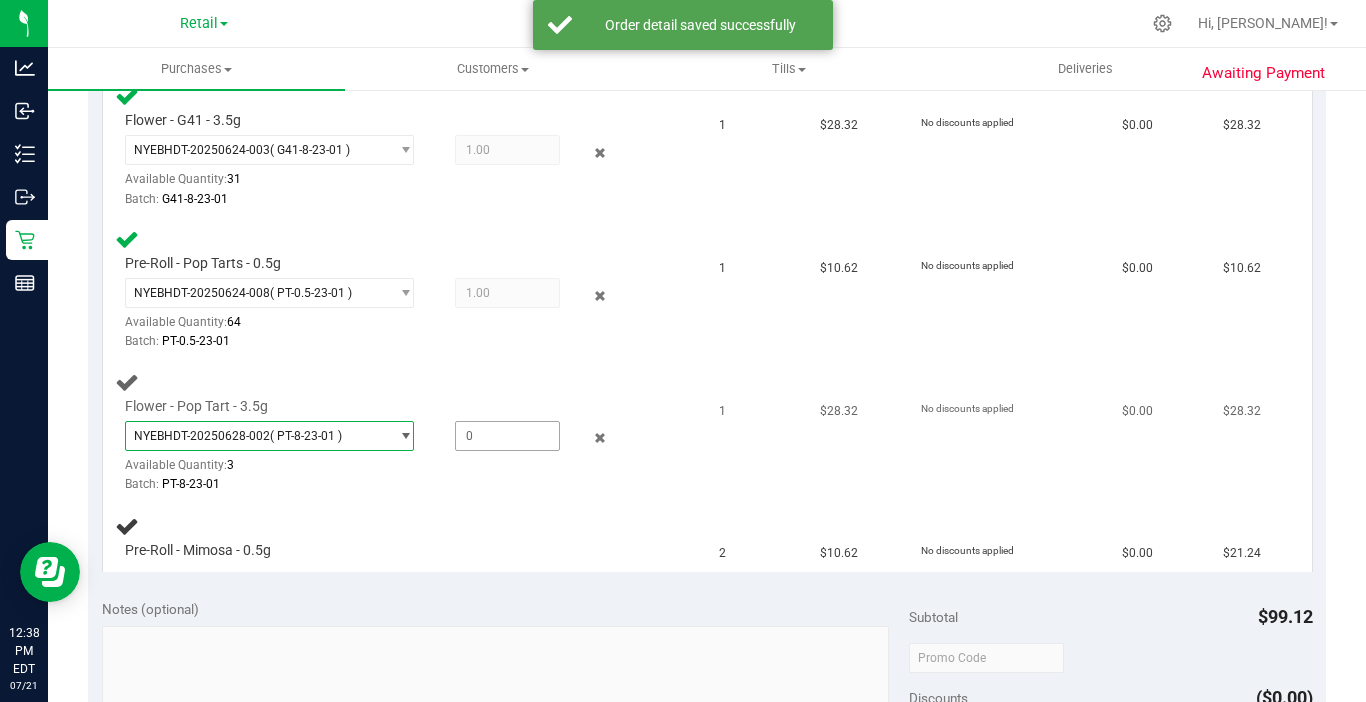 drag, startPoint x: 481, startPoint y: 431, endPoint x: 439, endPoint y: 401, distance: 51.613953 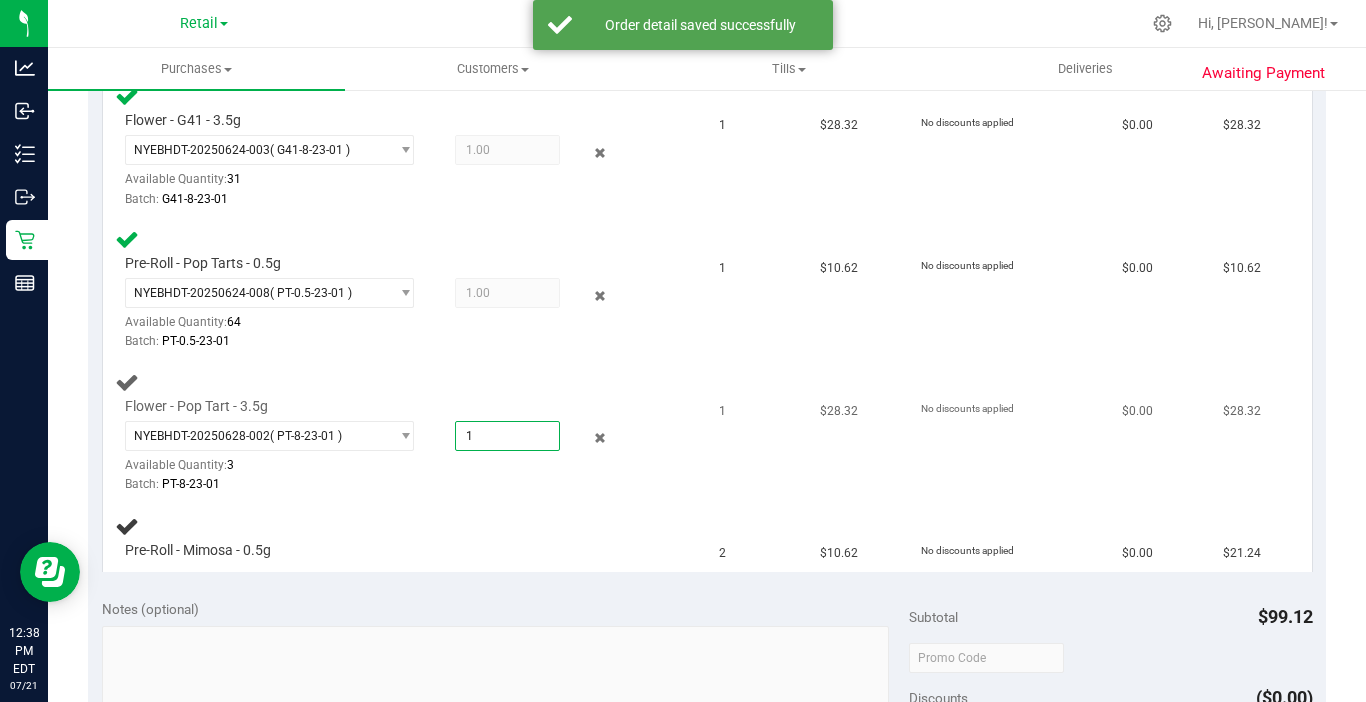 type on "1" 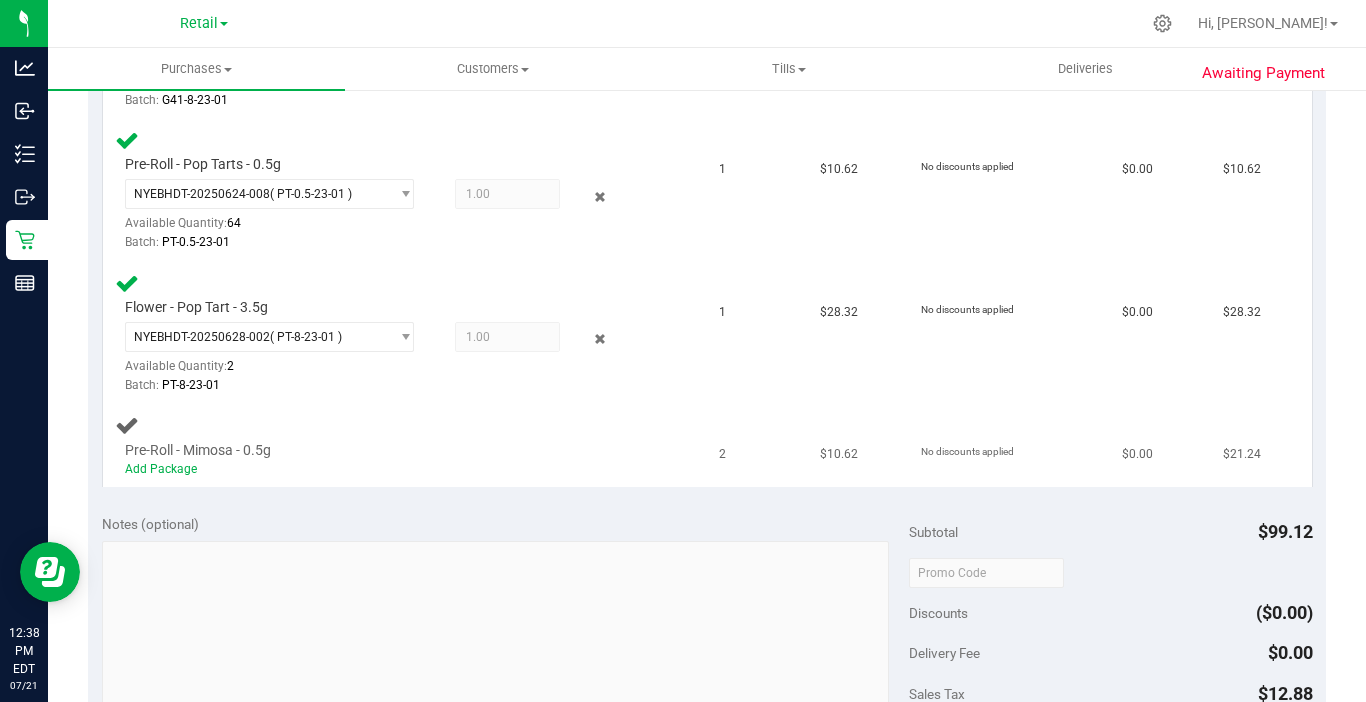scroll, scrollTop: 800, scrollLeft: 0, axis: vertical 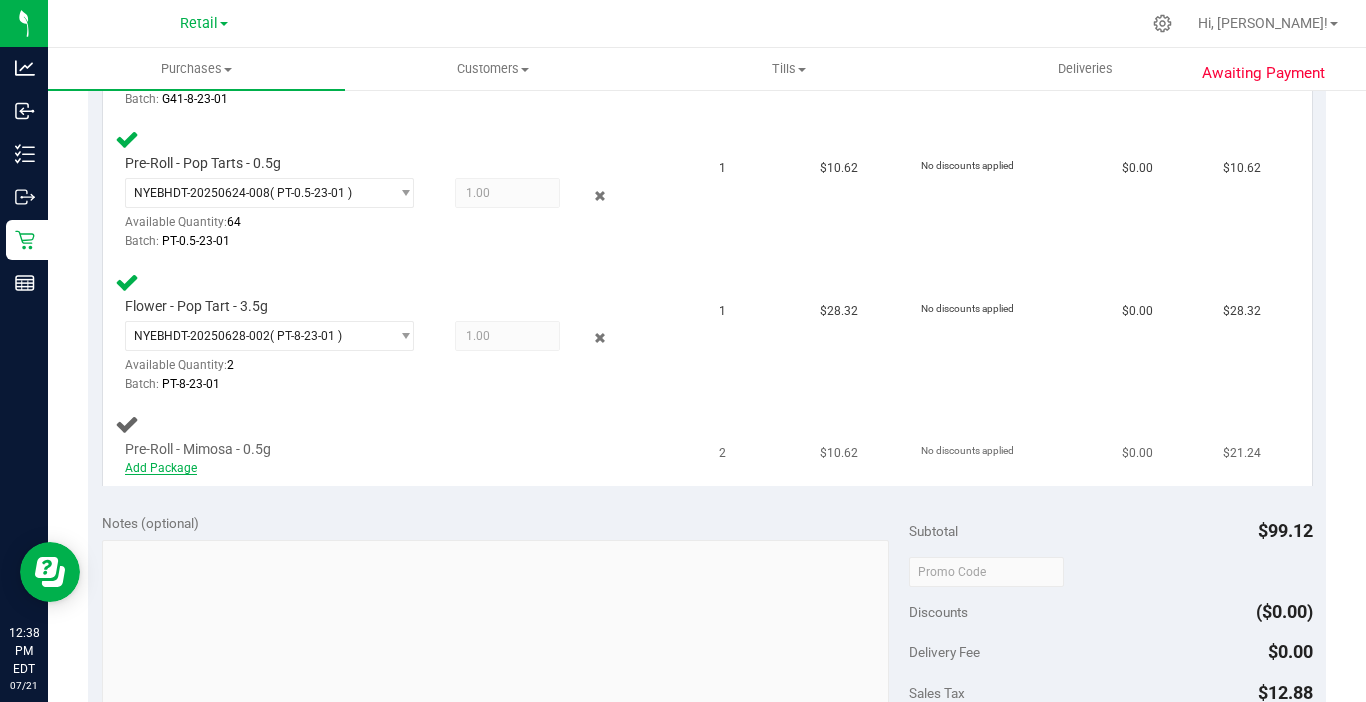 click on "Add Package" at bounding box center [161, 468] 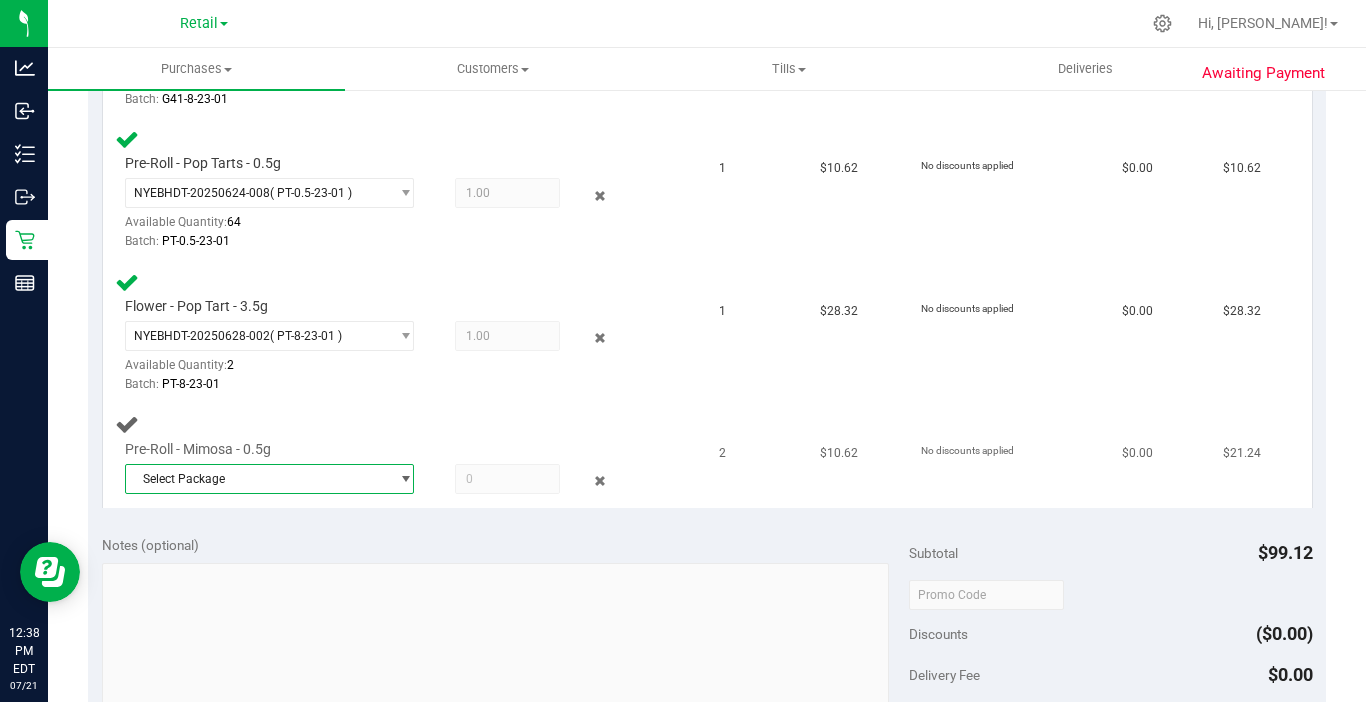 click on "Select Package" at bounding box center (257, 479) 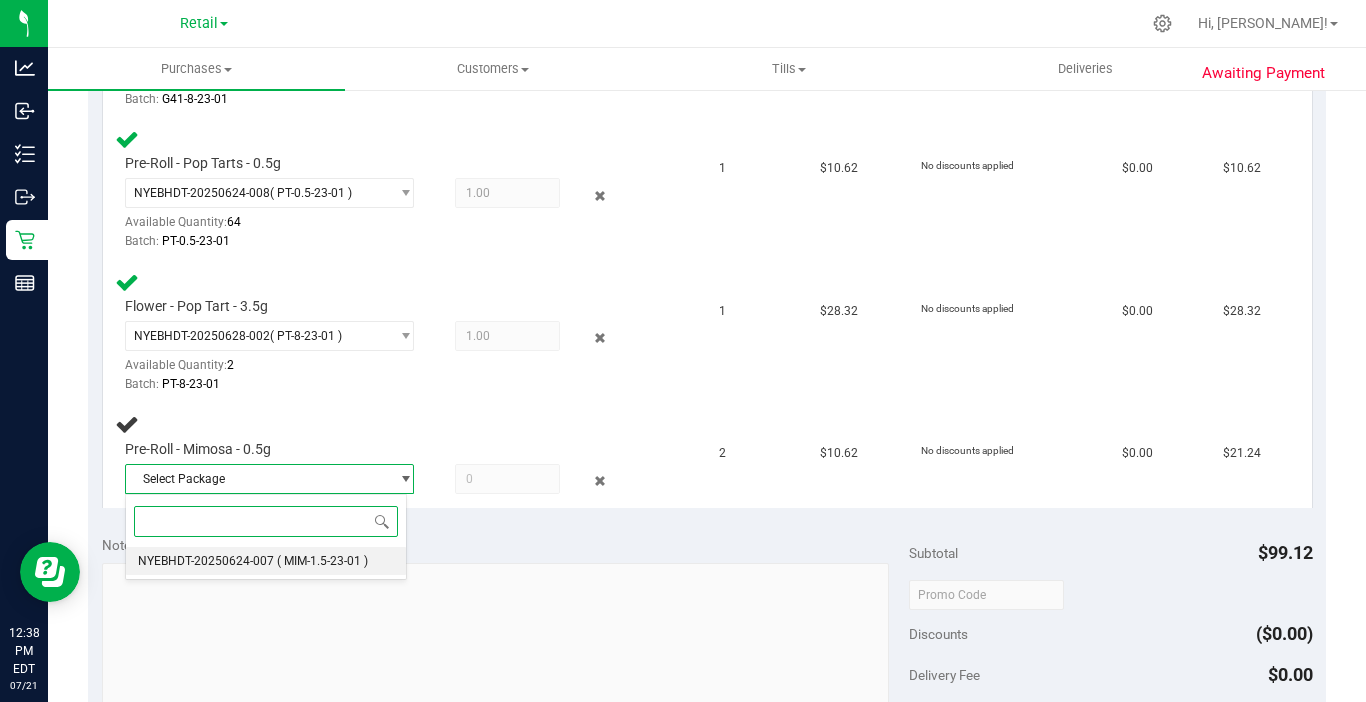 drag, startPoint x: 262, startPoint y: 564, endPoint x: 336, endPoint y: 535, distance: 79.47956 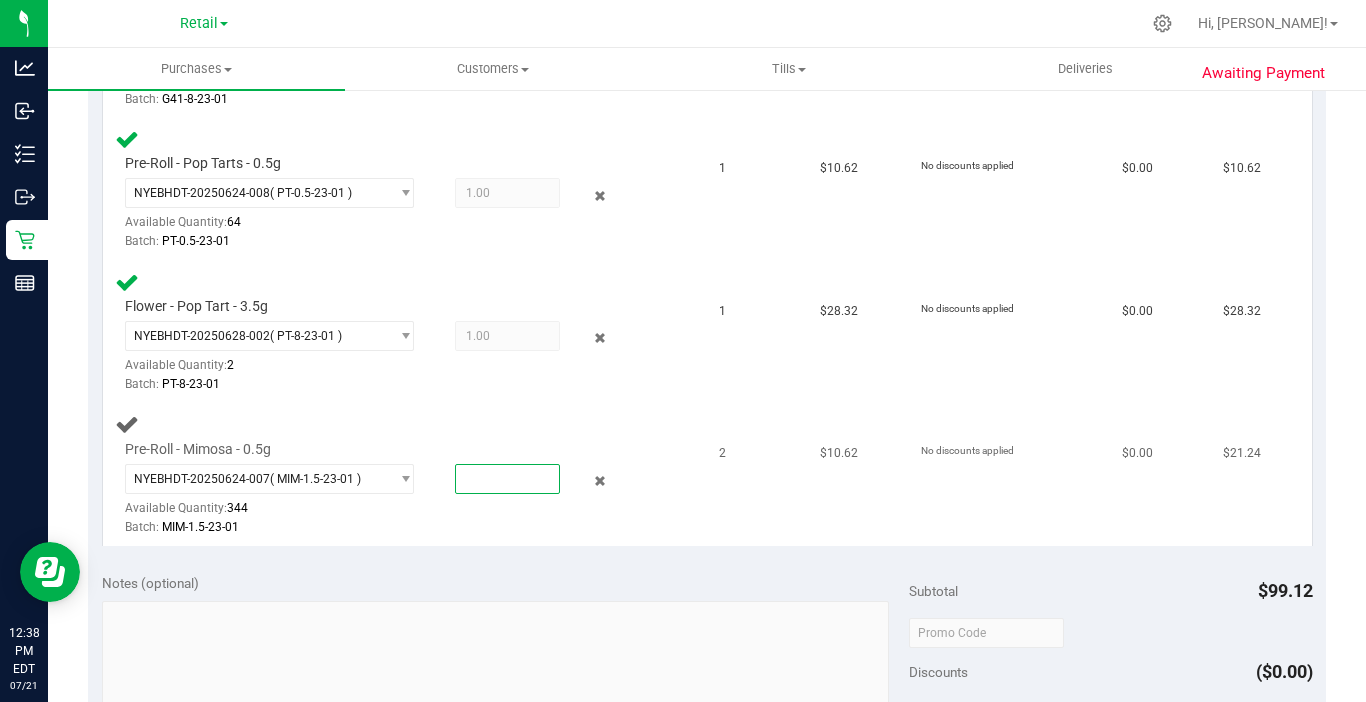 click at bounding box center [507, 479] 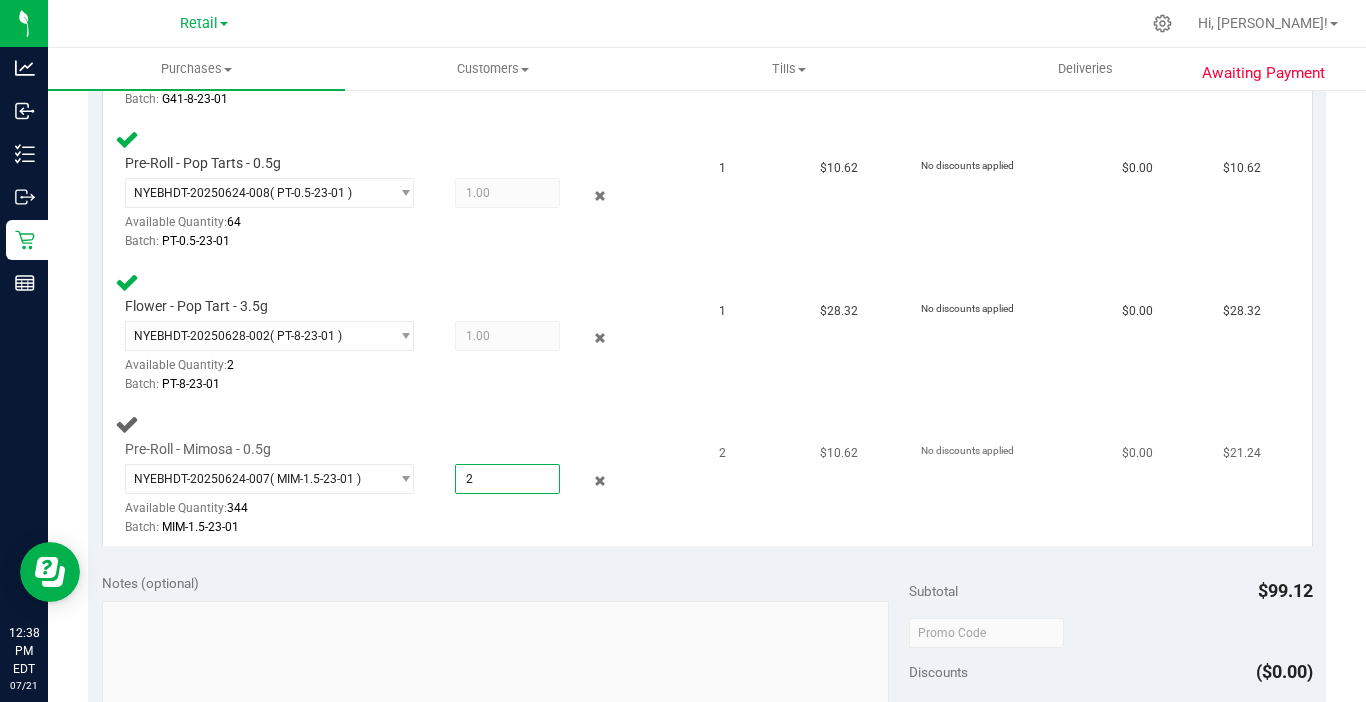 type on "2" 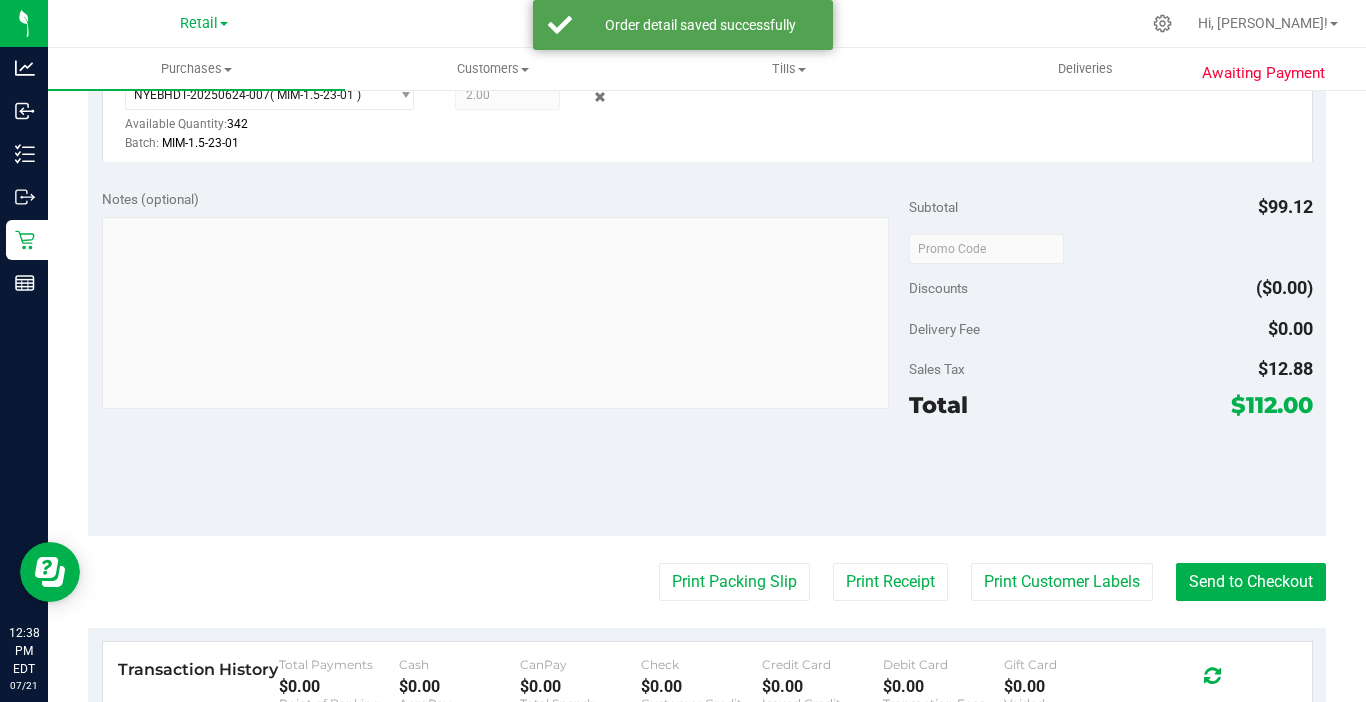 scroll, scrollTop: 1200, scrollLeft: 0, axis: vertical 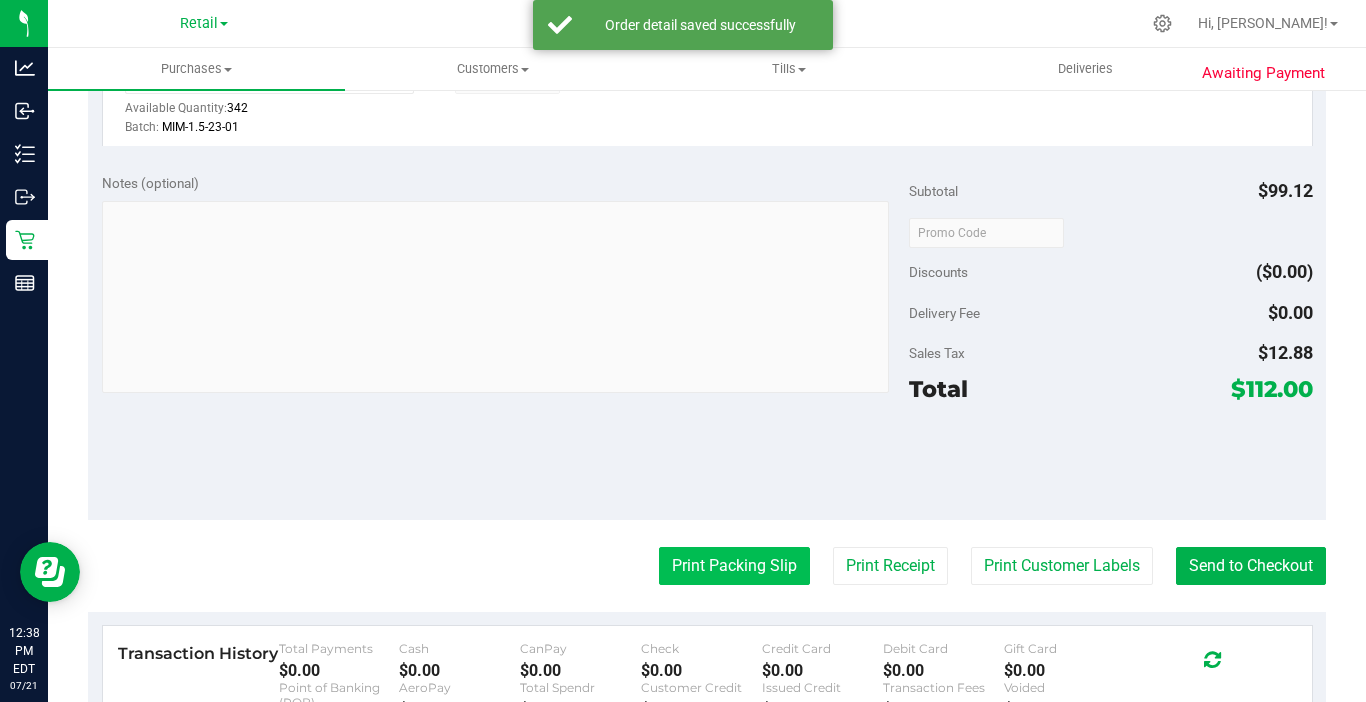 click on "Print Packing Slip" at bounding box center [734, 566] 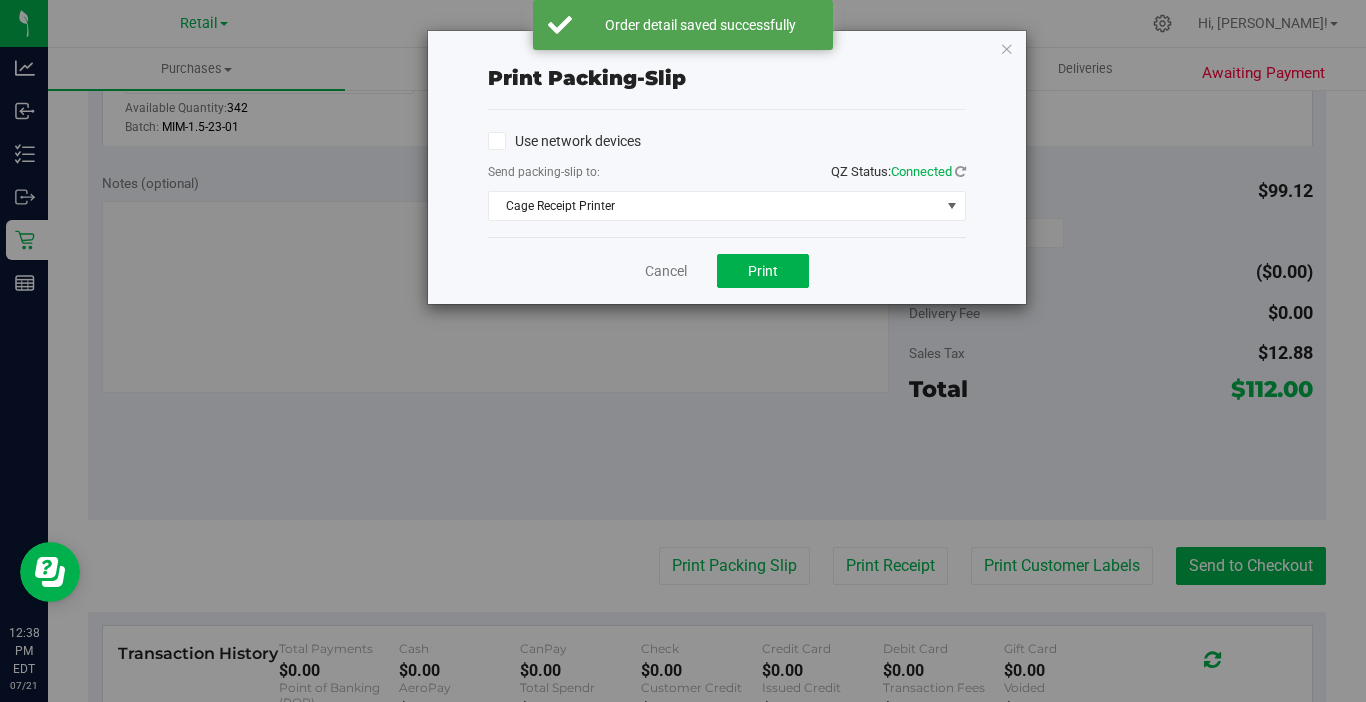 click on "Cancel
Print" at bounding box center [727, 270] 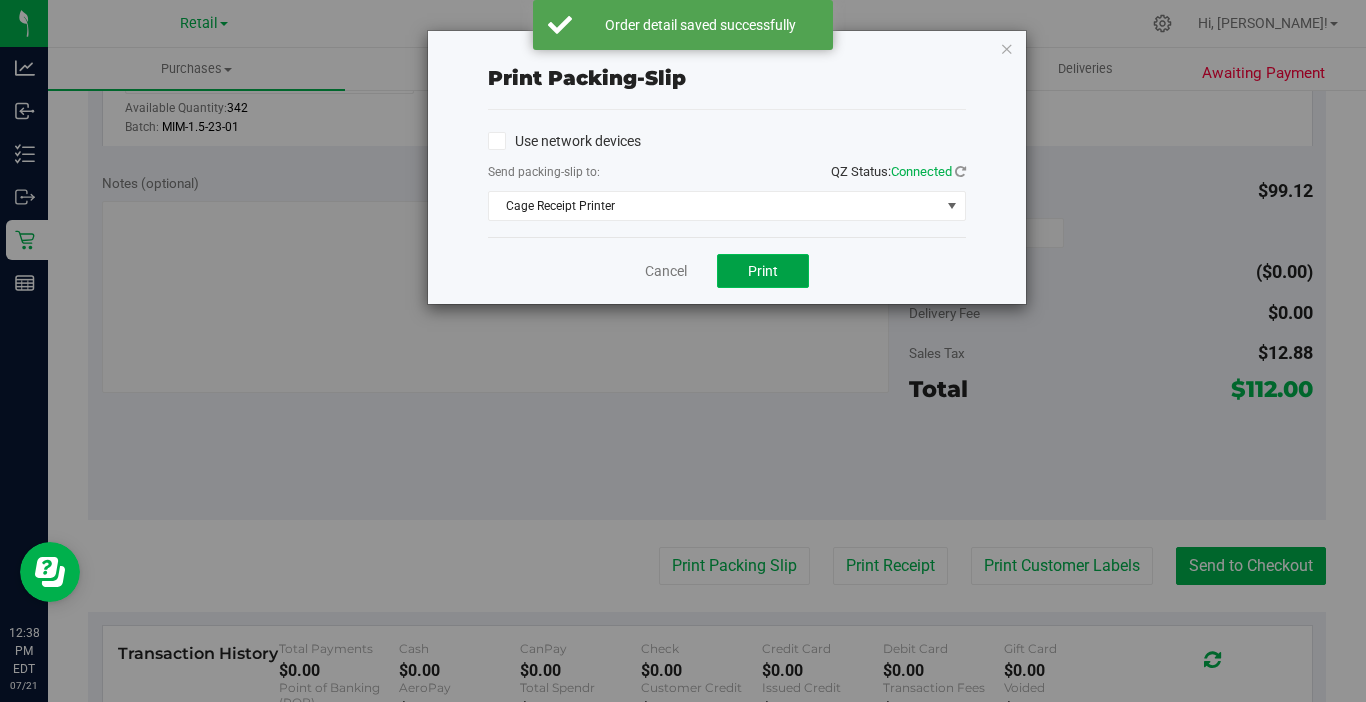 click on "Print" at bounding box center [763, 271] 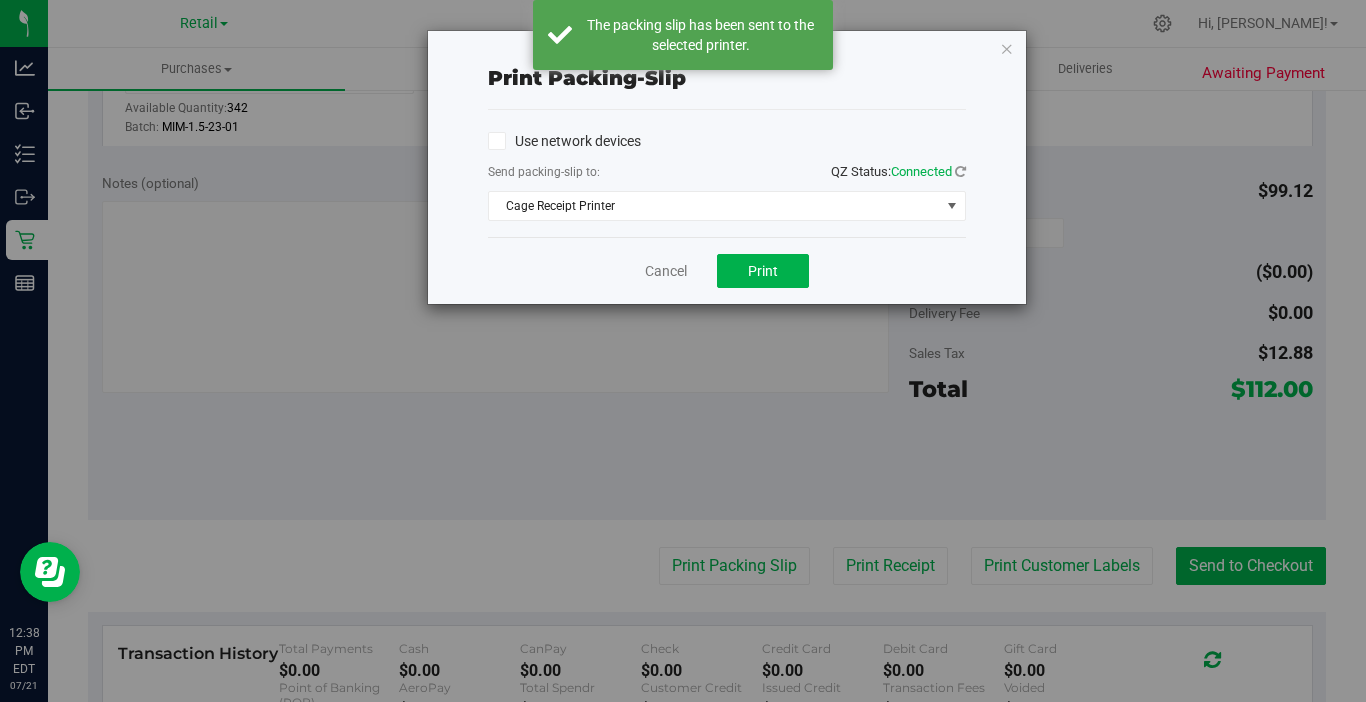 click on "Cancel
Print" at bounding box center [727, 270] 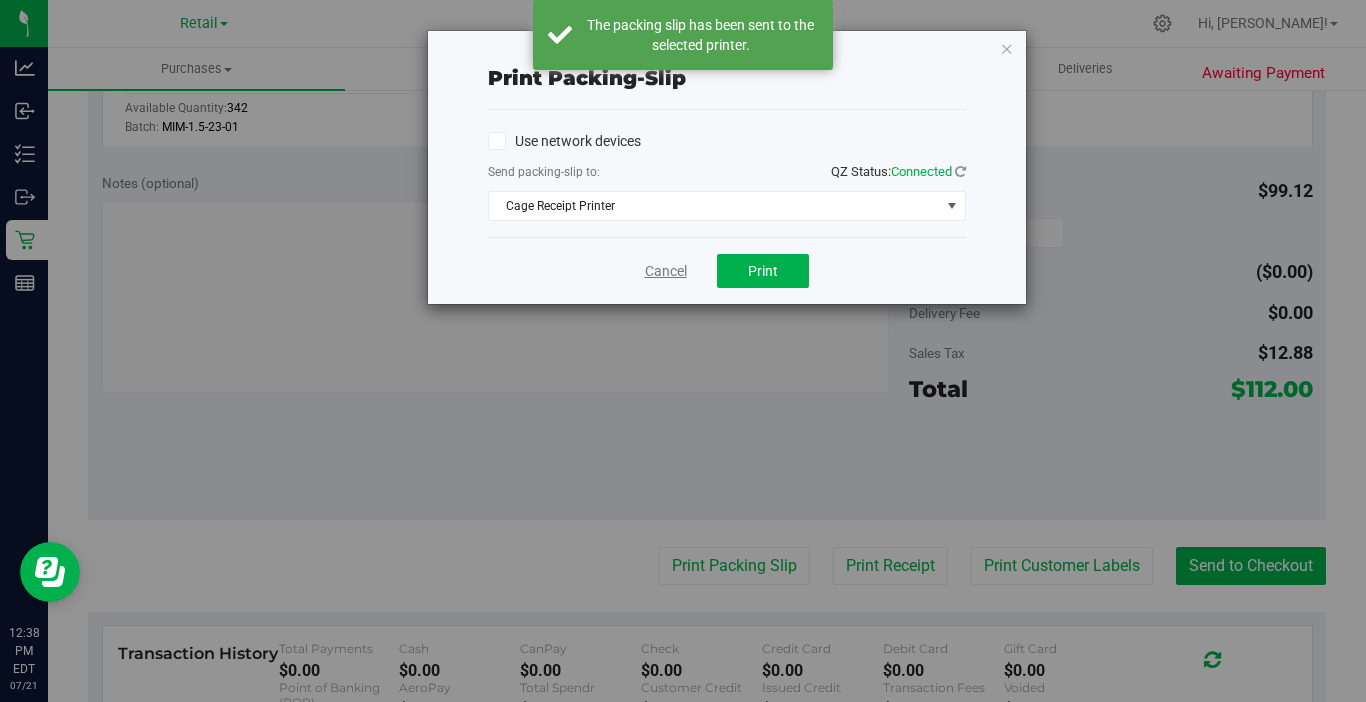 click on "Cancel" at bounding box center [666, 271] 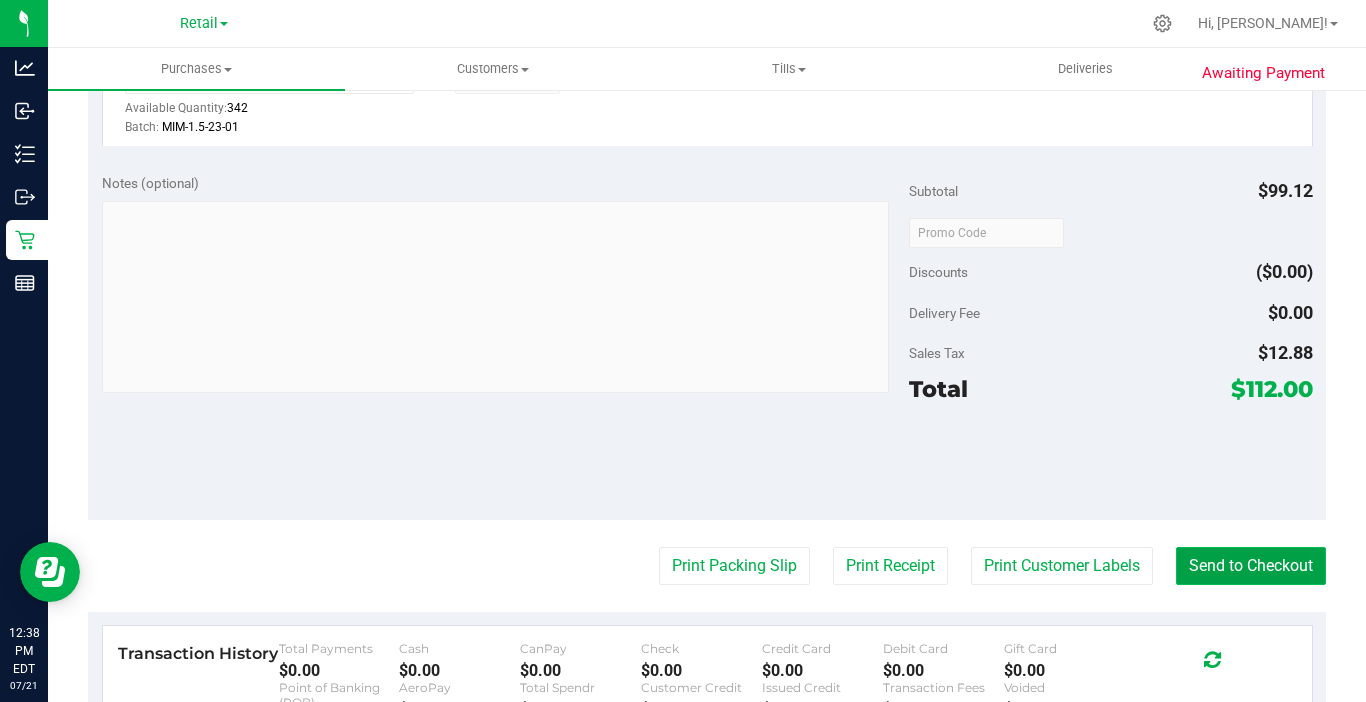 drag, startPoint x: 1250, startPoint y: 568, endPoint x: 1251, endPoint y: 557, distance: 11.045361 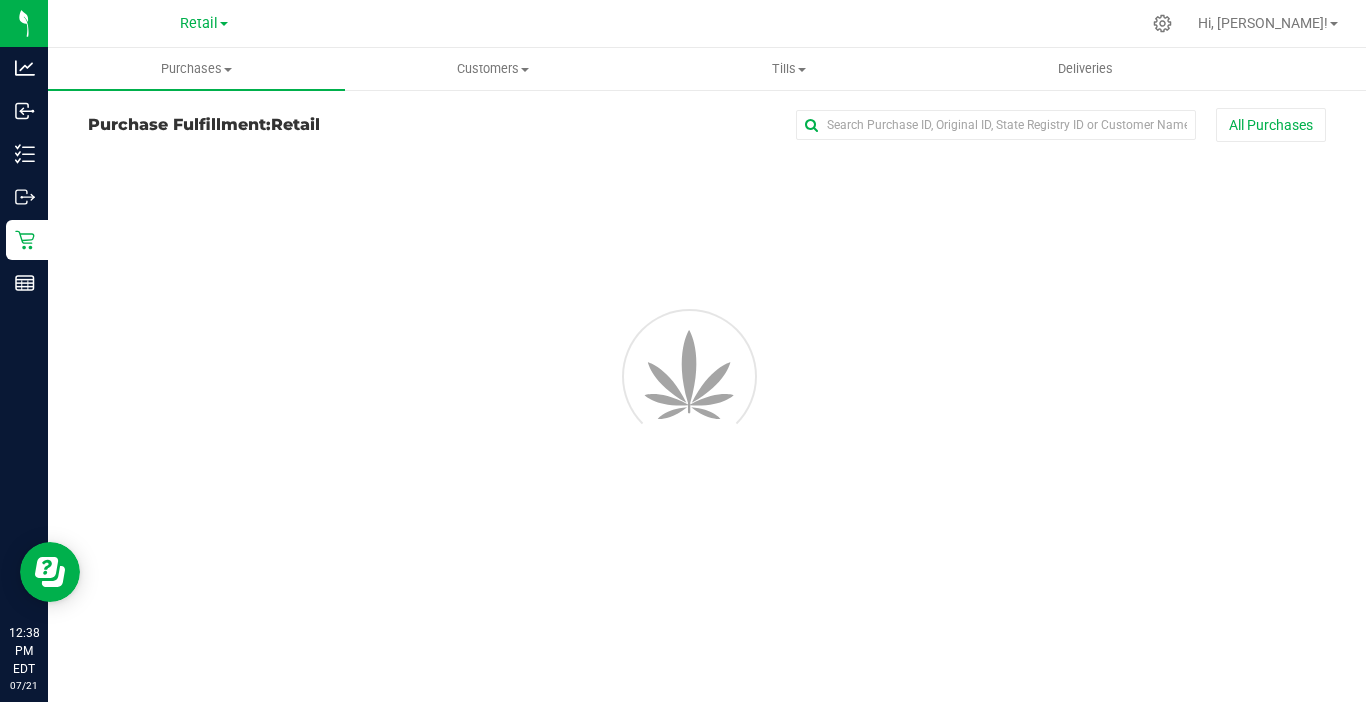 scroll, scrollTop: 0, scrollLeft: 0, axis: both 